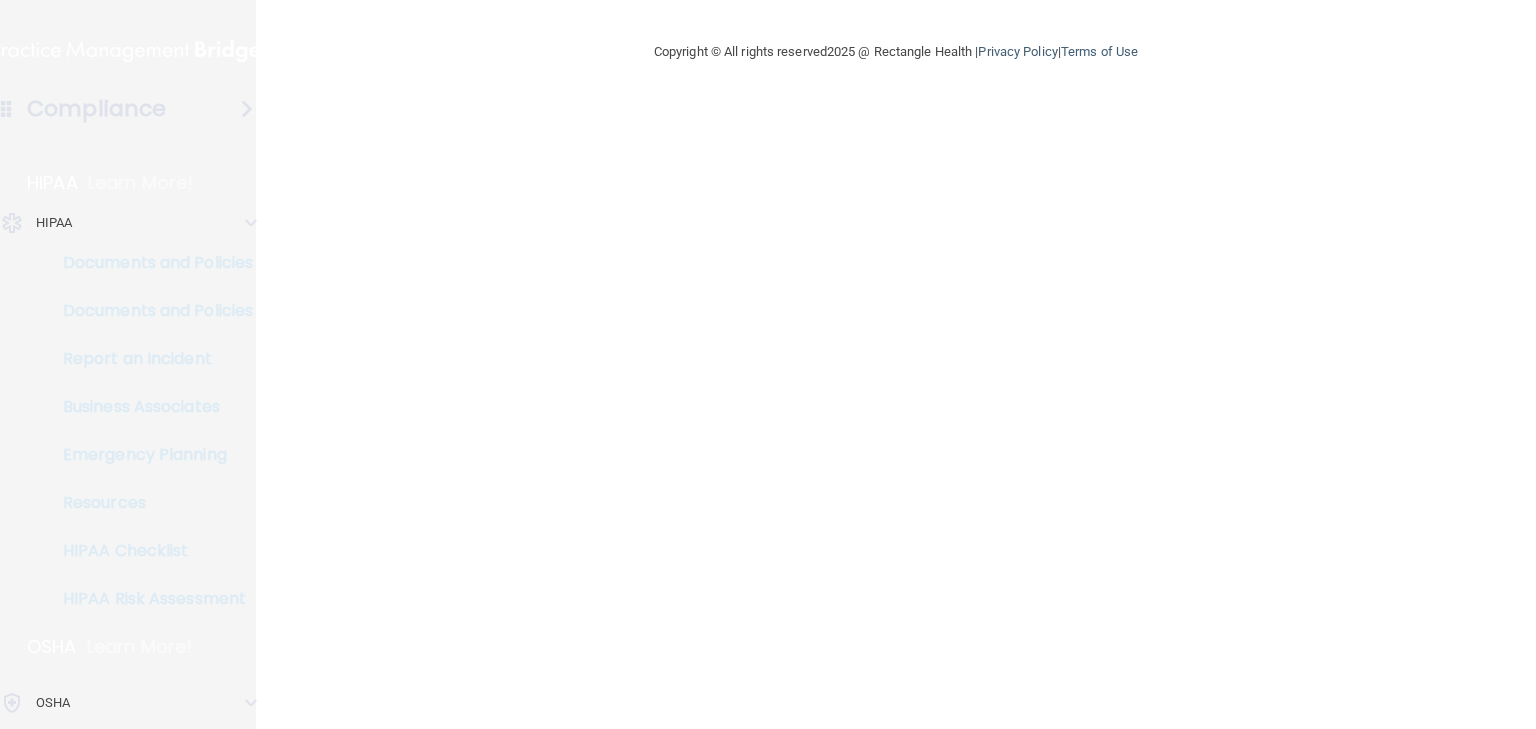 scroll, scrollTop: 0, scrollLeft: 0, axis: both 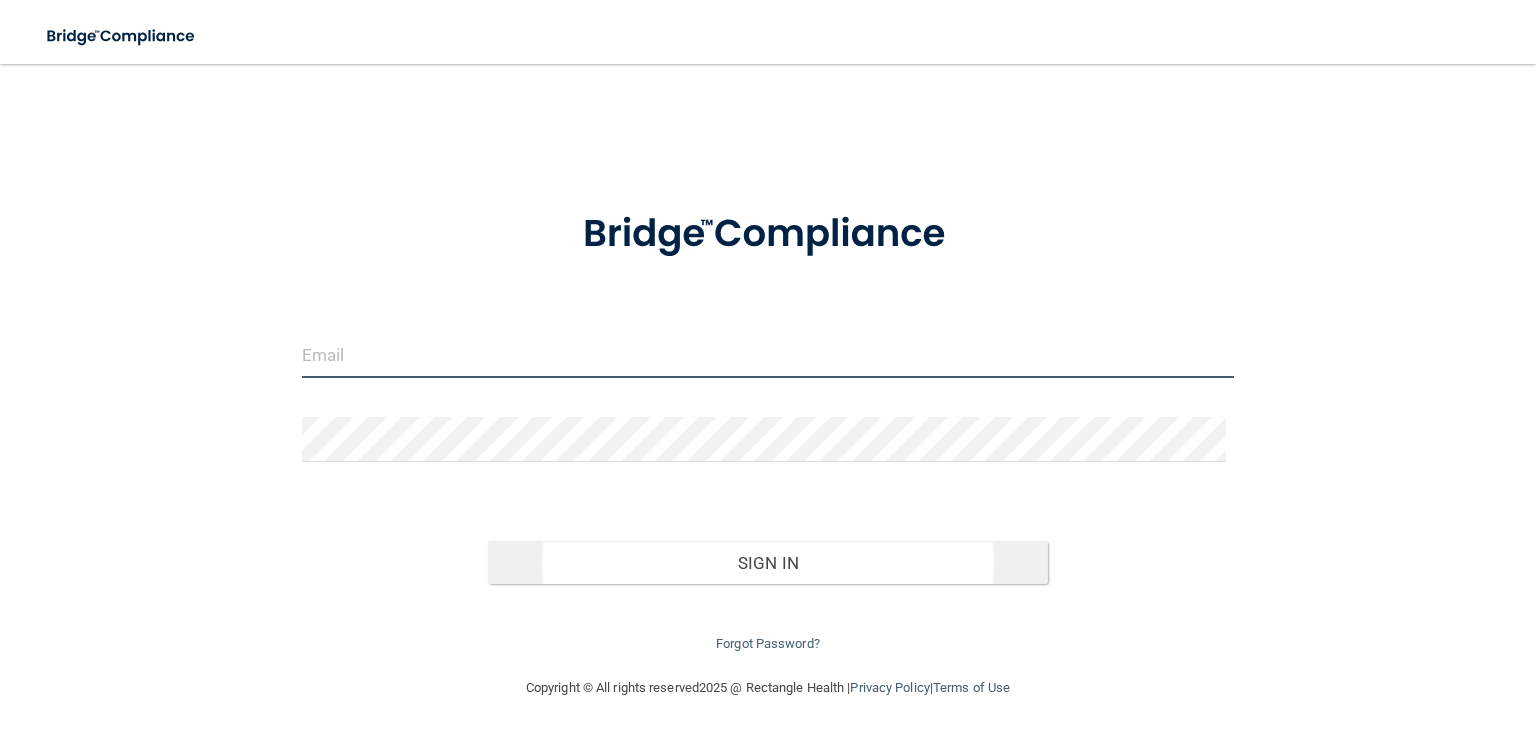 type on "[EMAIL_ADDRESS][DOMAIN_NAME]" 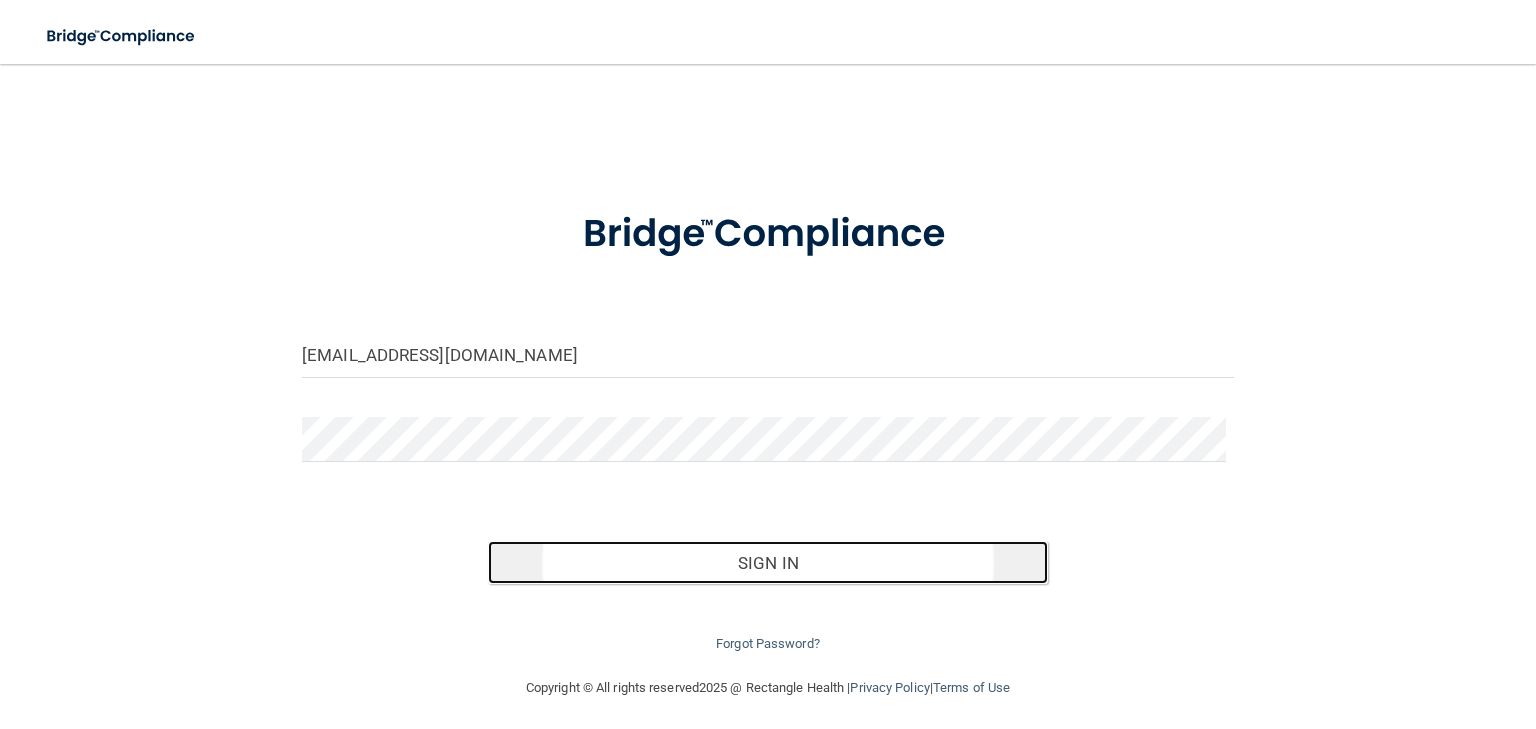 click on "Sign In" at bounding box center (767, 563) 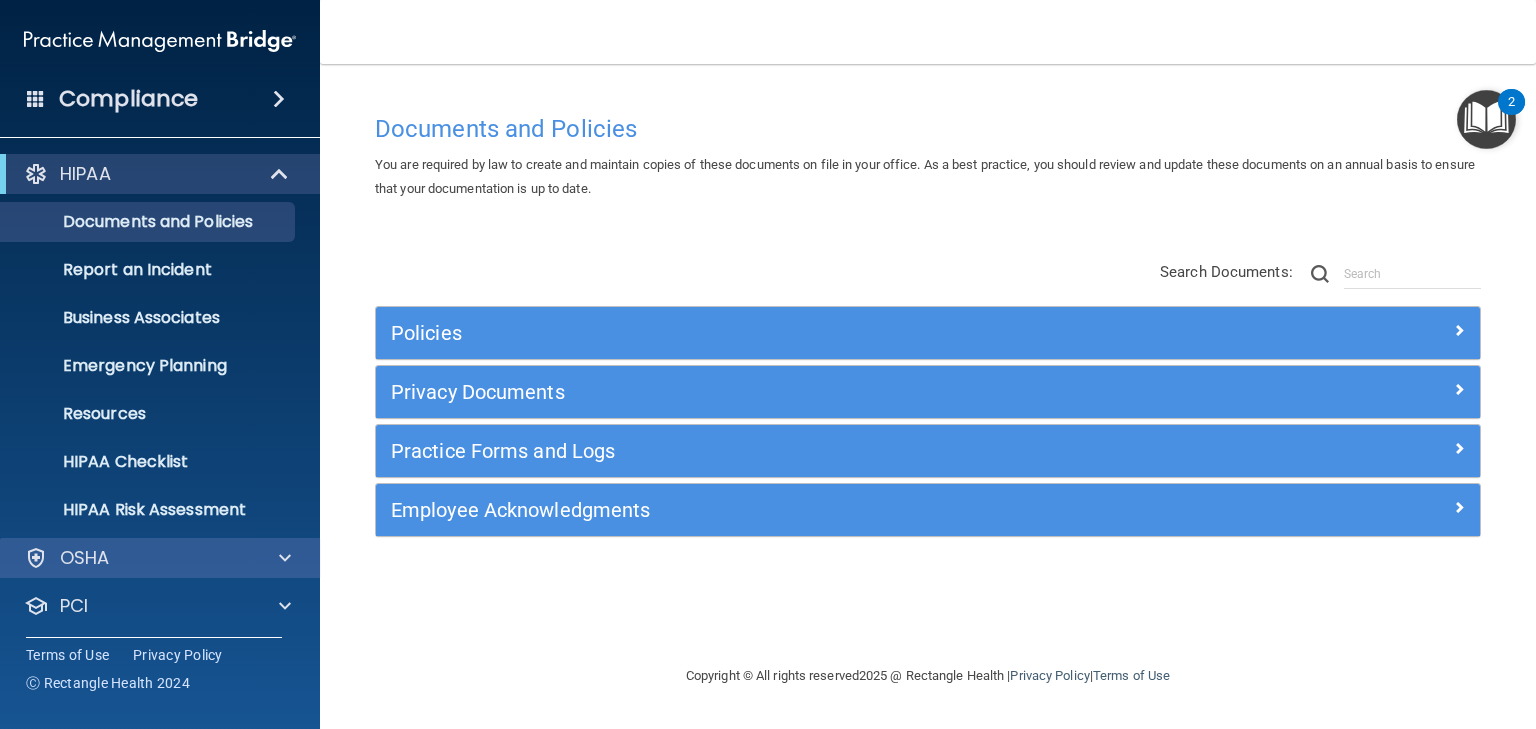 scroll, scrollTop: 100, scrollLeft: 0, axis: vertical 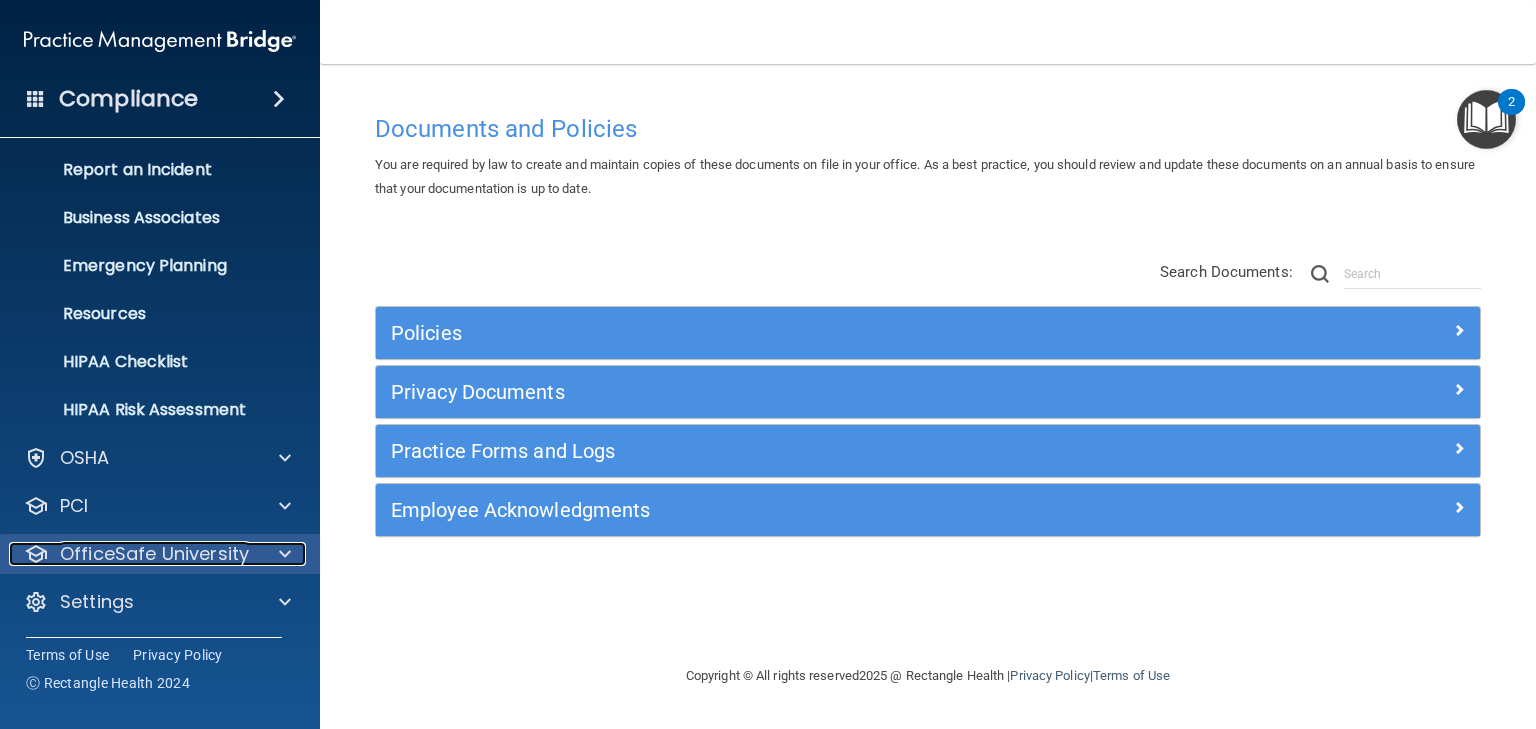 click on "OfficeSafe University" at bounding box center (154, 554) 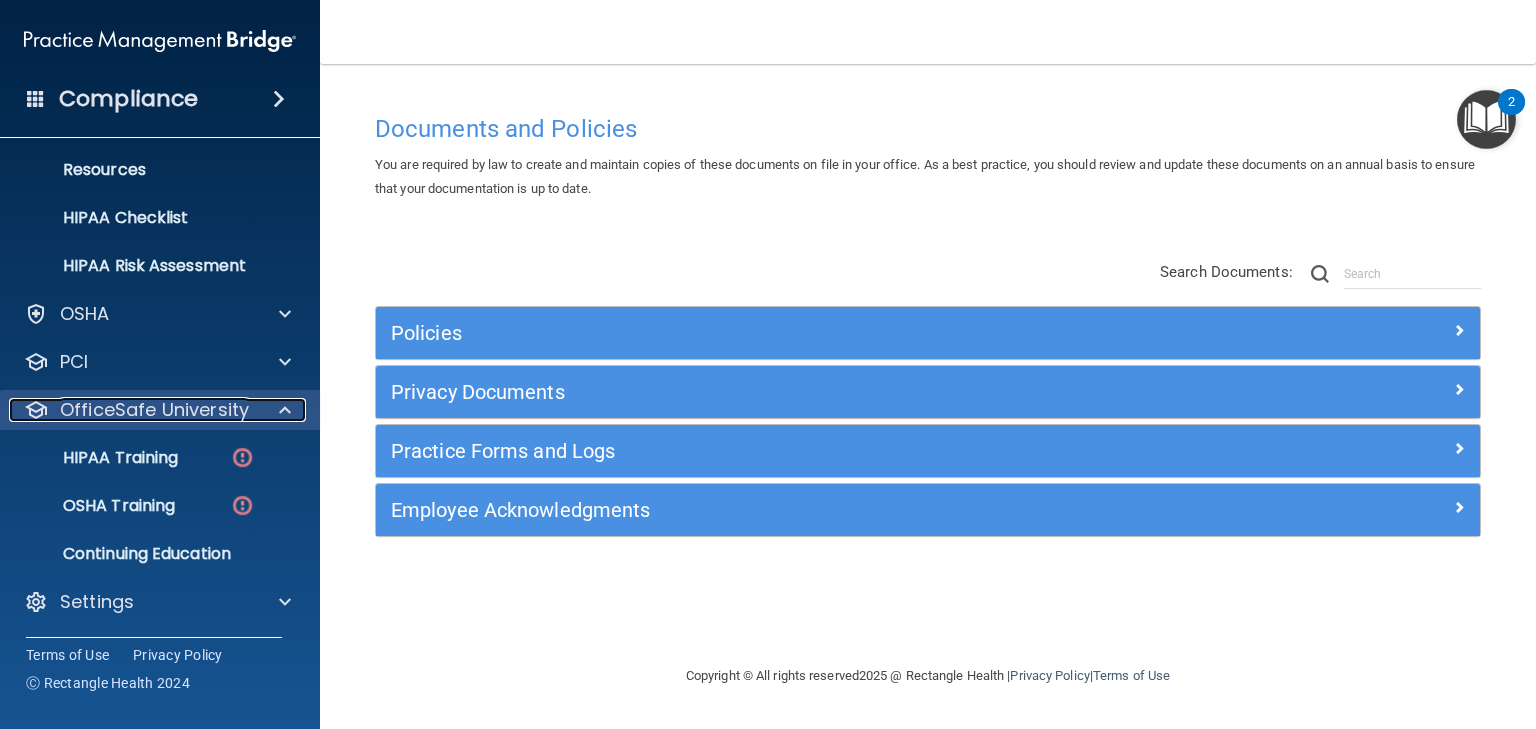scroll, scrollTop: 244, scrollLeft: 0, axis: vertical 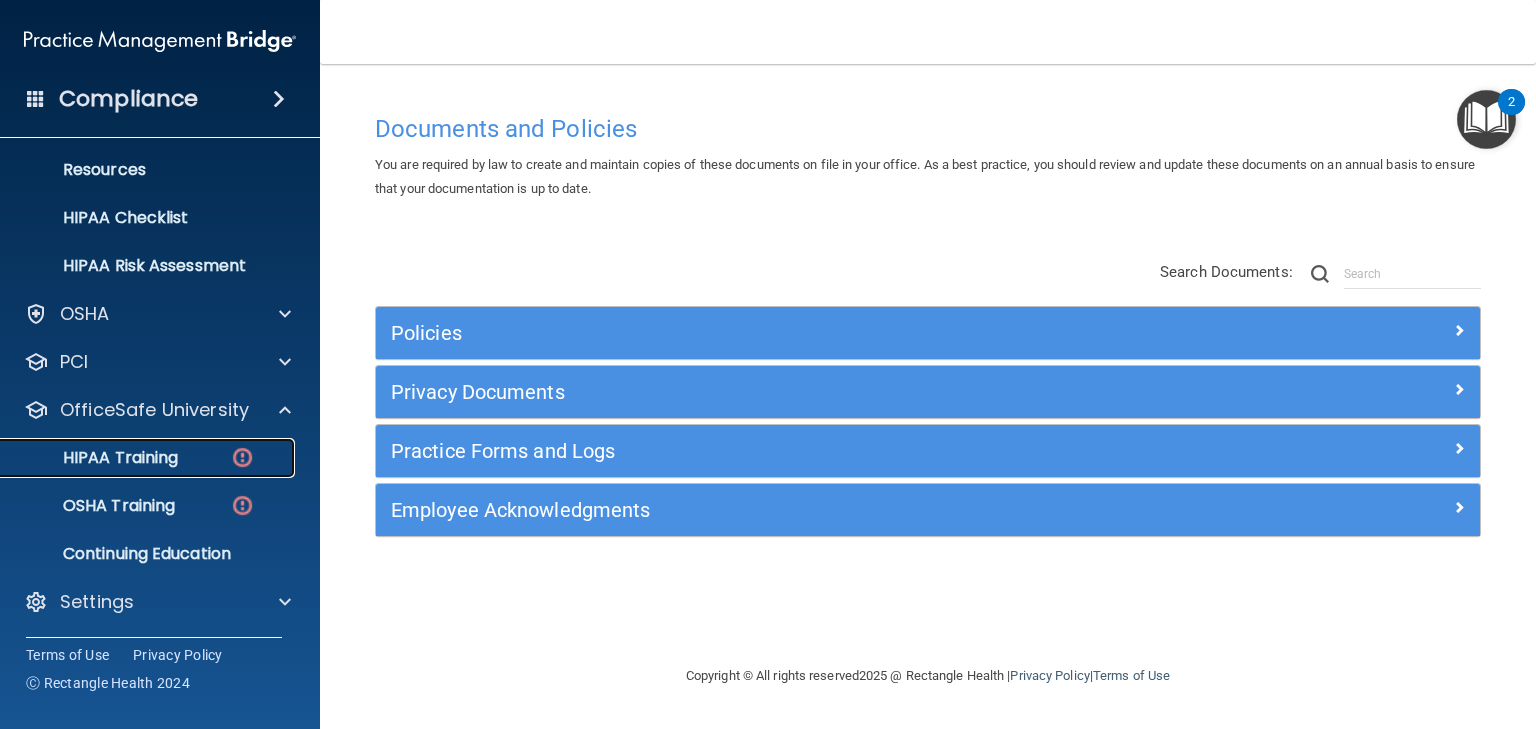 click on "HIPAA Training" at bounding box center (95, 458) 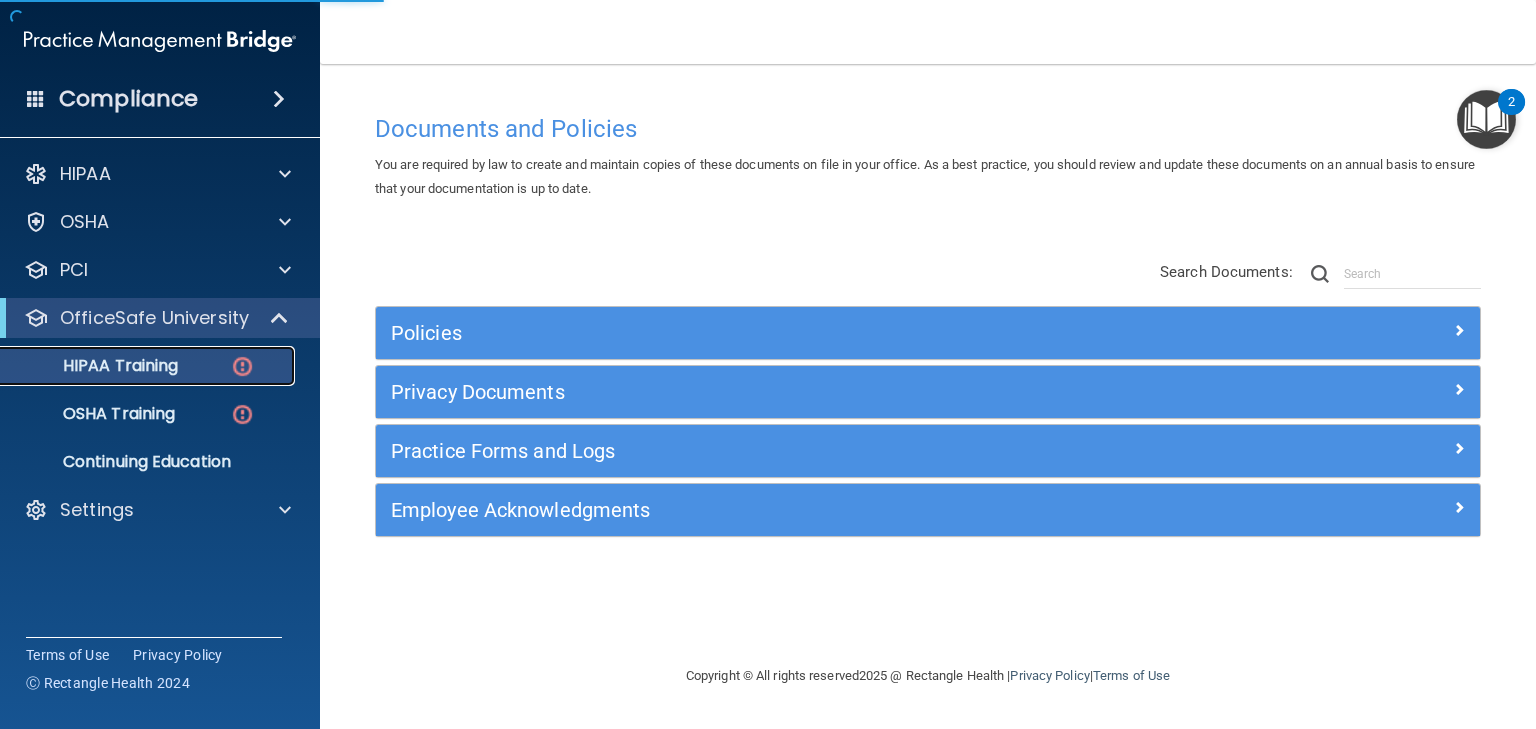 scroll, scrollTop: 0, scrollLeft: 0, axis: both 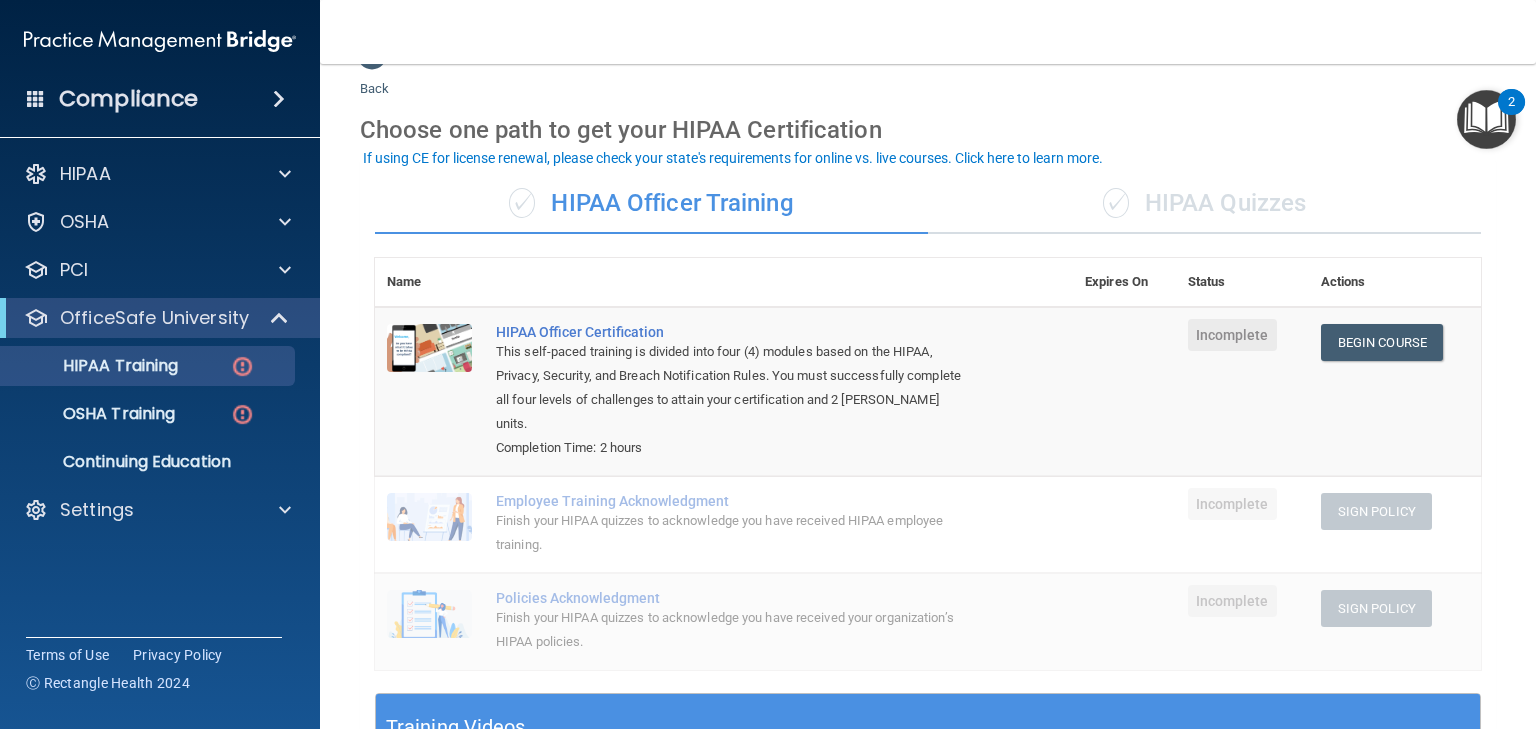 click on "✓   HIPAA Quizzes" at bounding box center [1204, 204] 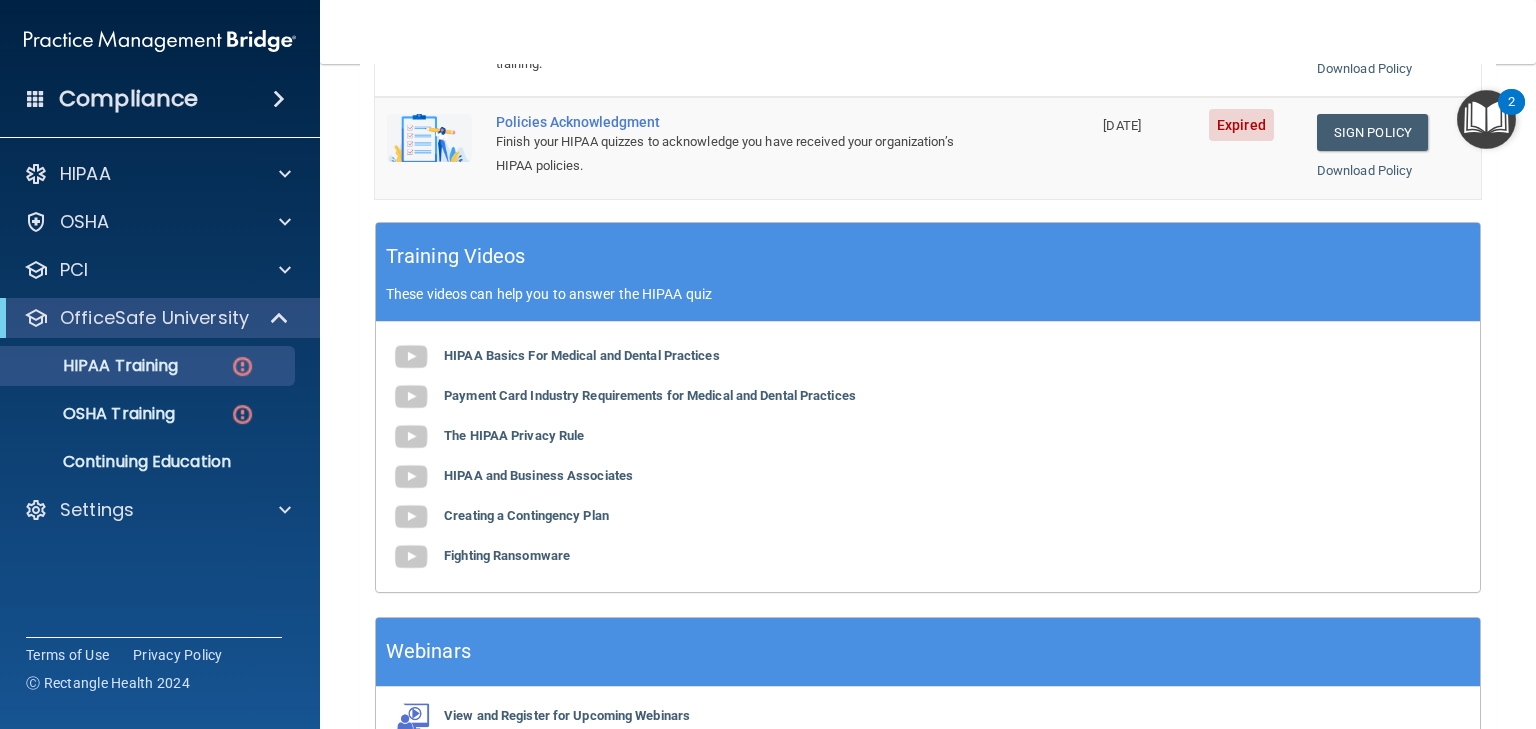 scroll, scrollTop: 664, scrollLeft: 0, axis: vertical 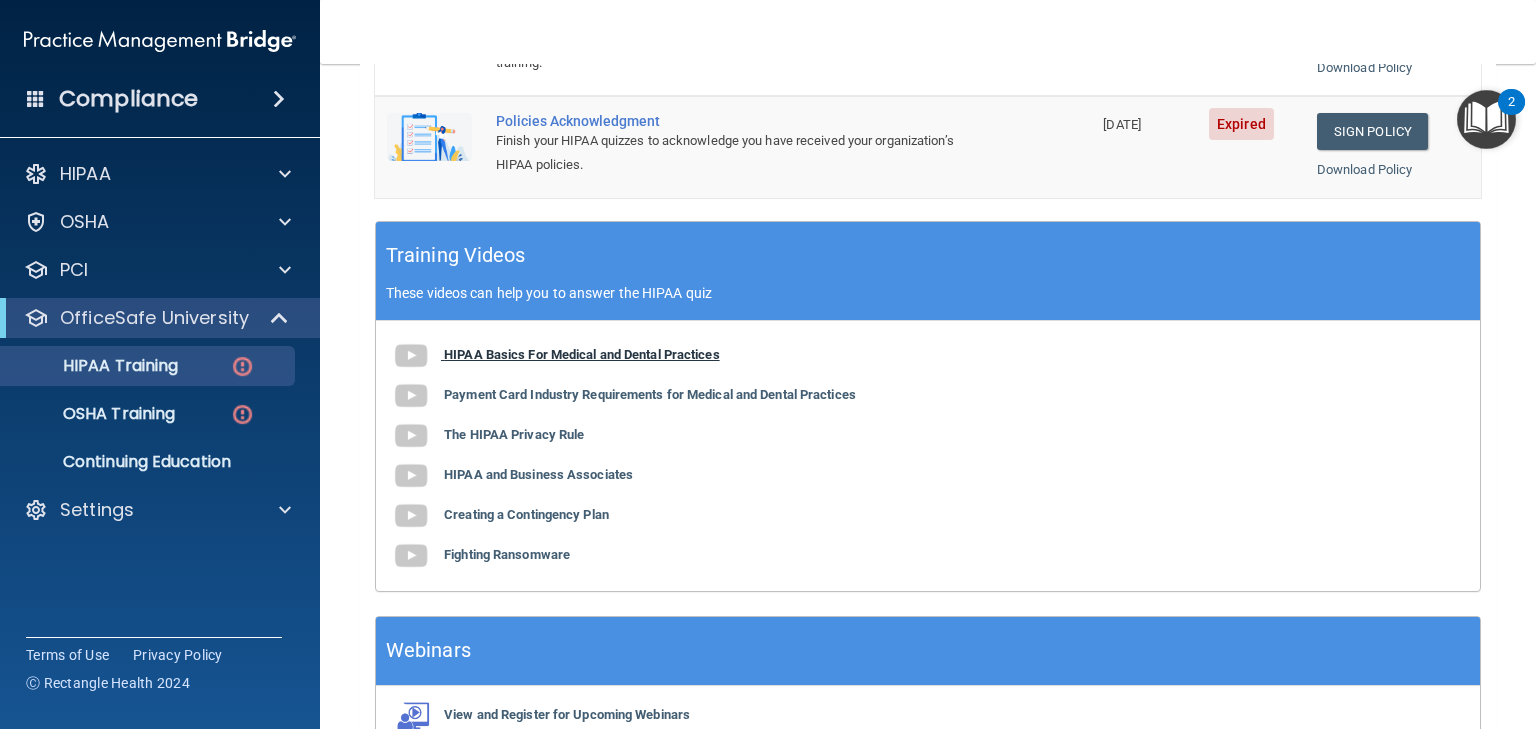 click on "HIPAA Basics For Medical and Dental Practices" at bounding box center [582, 354] 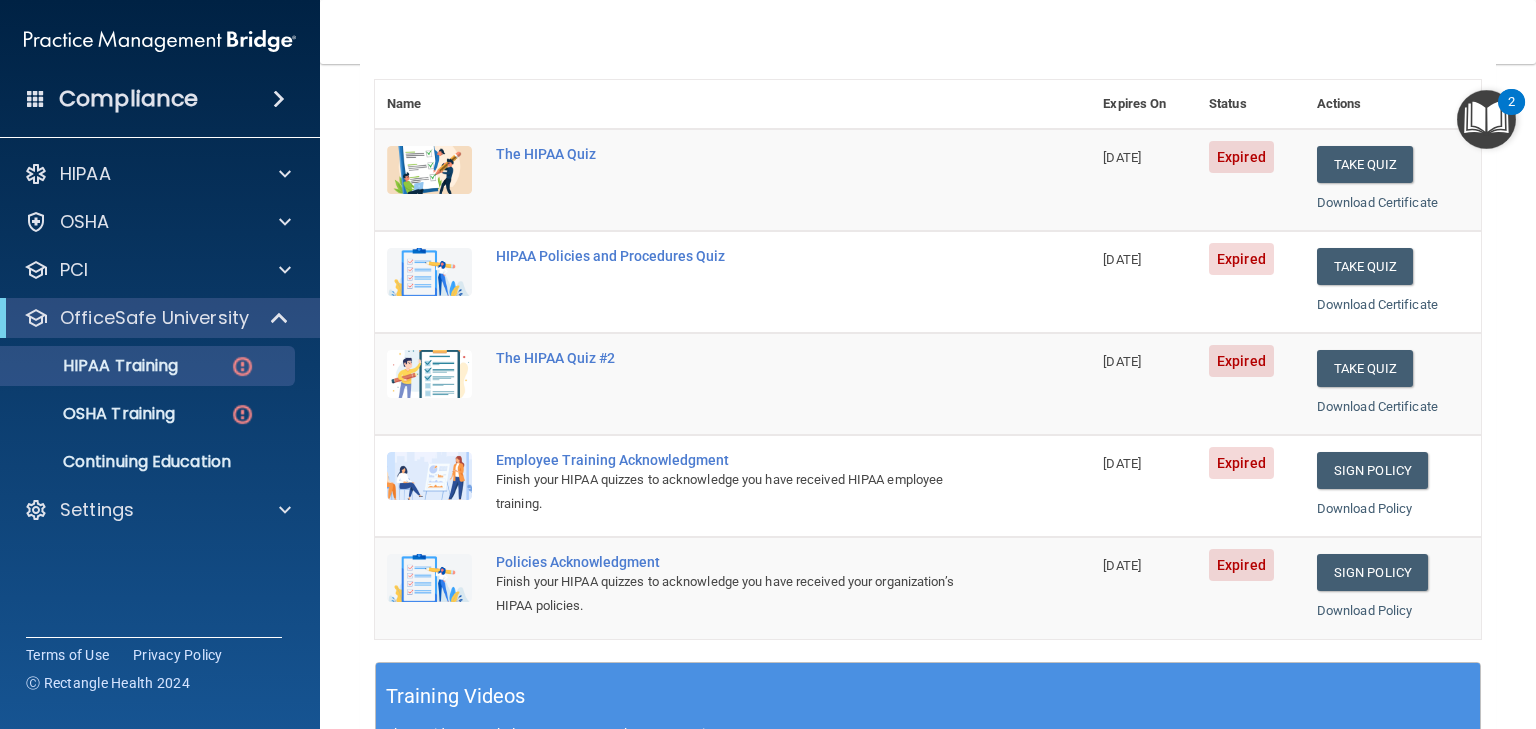 scroll, scrollTop: 222, scrollLeft: 0, axis: vertical 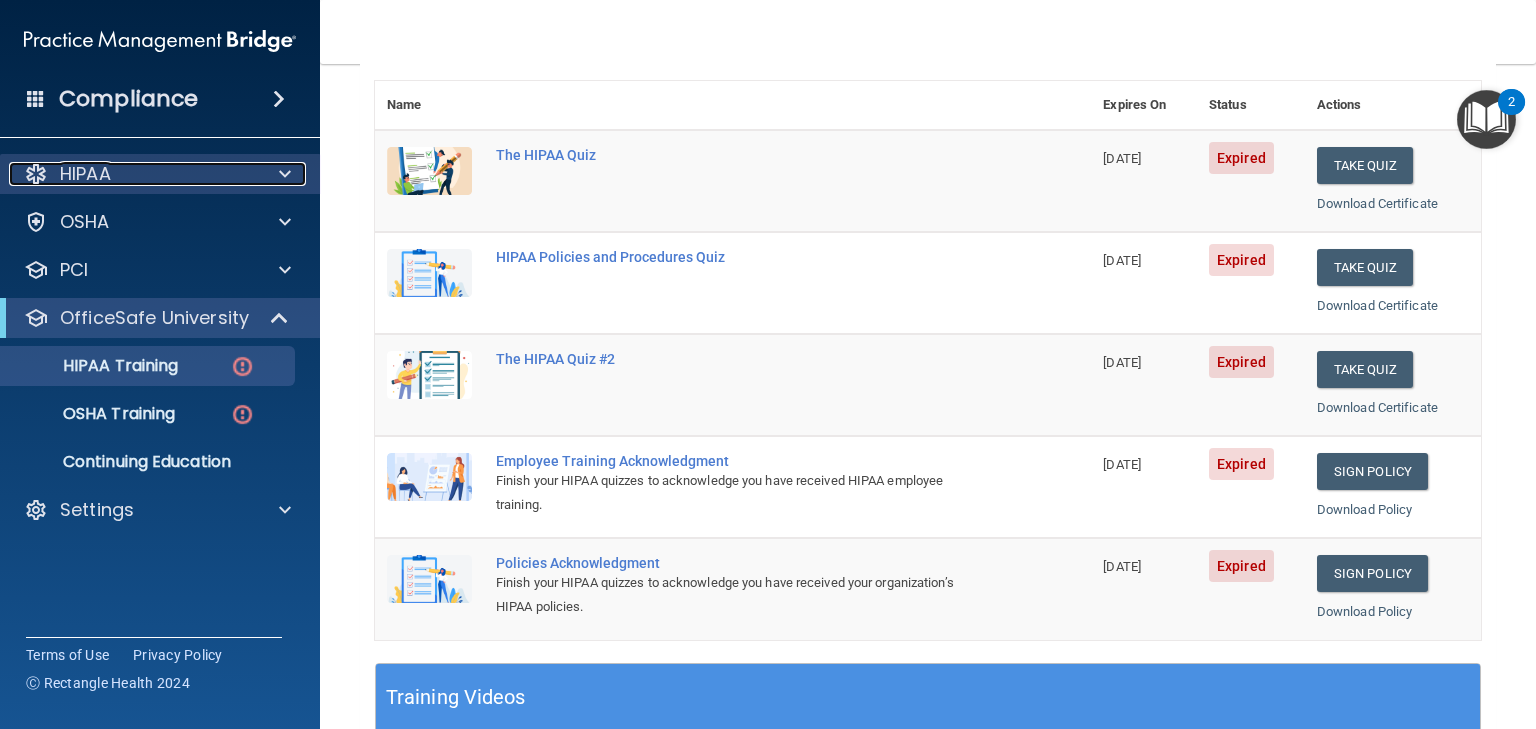 click on "HIPAA" at bounding box center [85, 174] 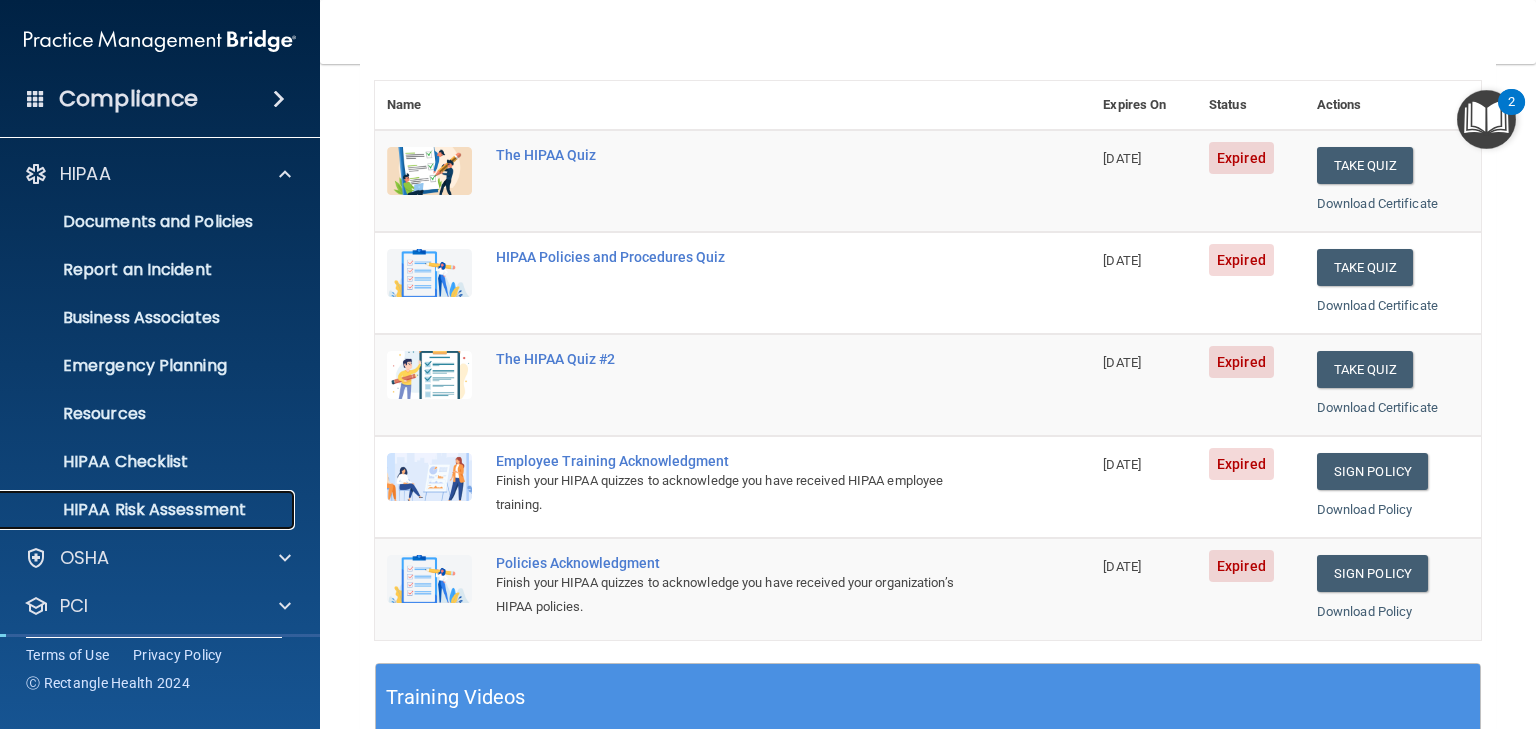 click on "HIPAA Risk Assessment" at bounding box center [149, 510] 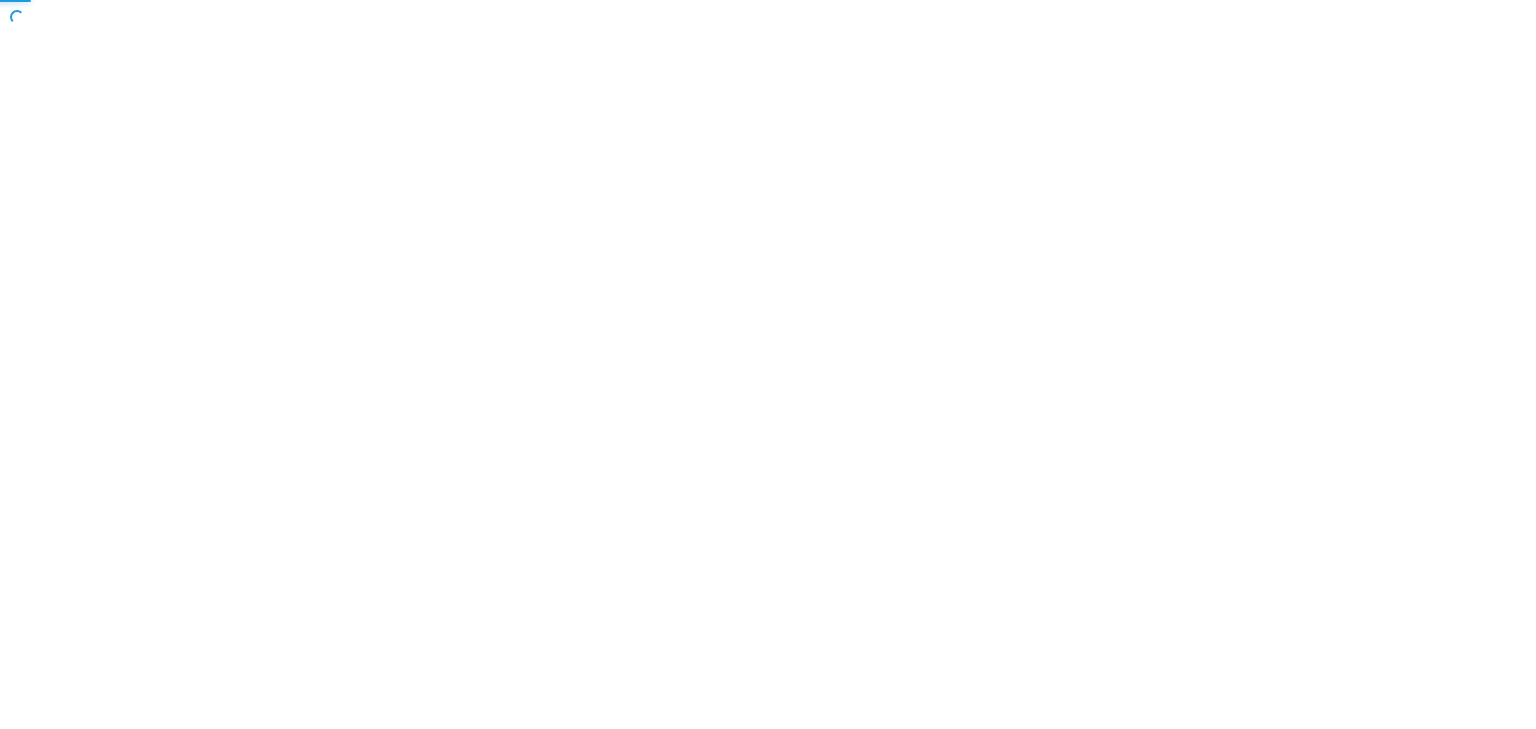 scroll, scrollTop: 0, scrollLeft: 0, axis: both 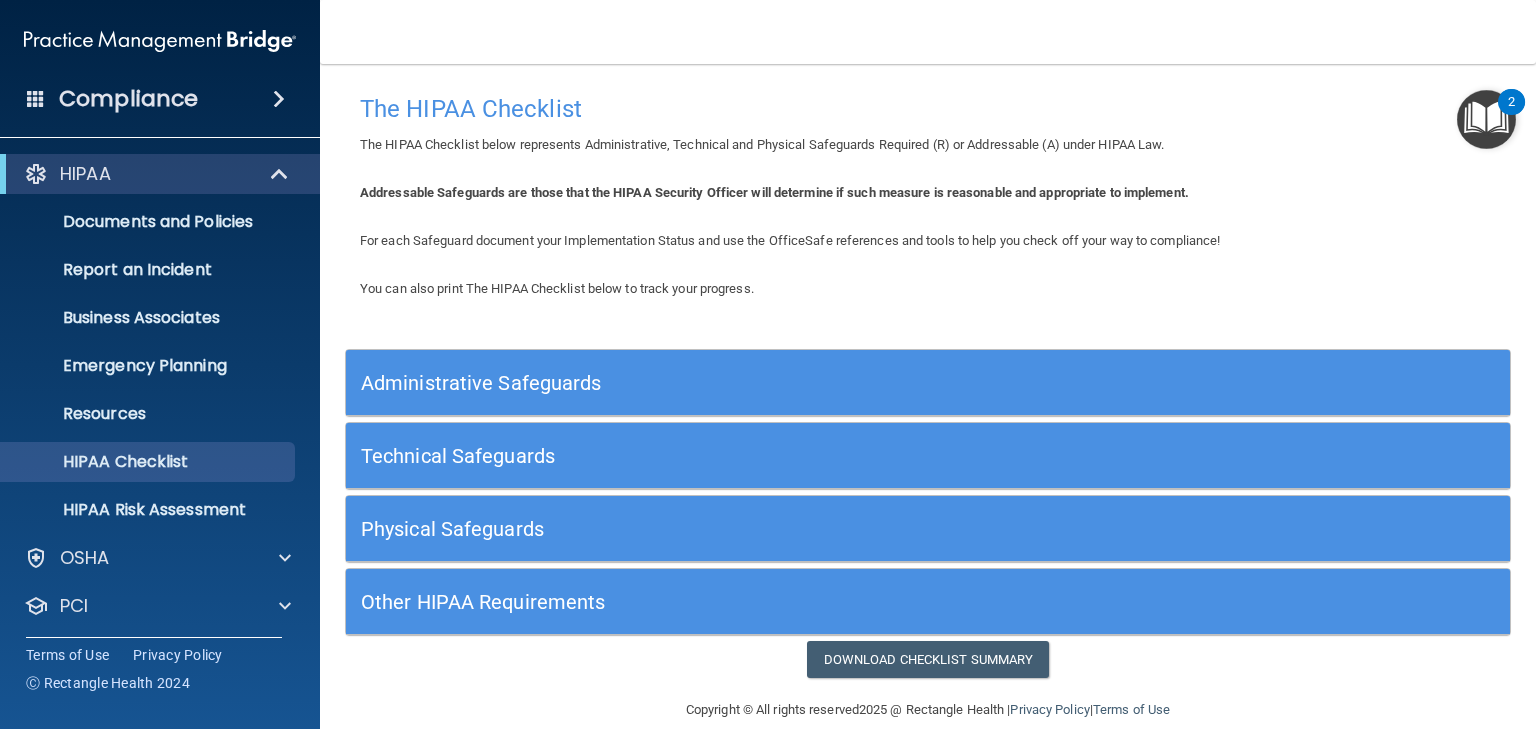click on "Administrative Safeguards" at bounding box center [782, 383] 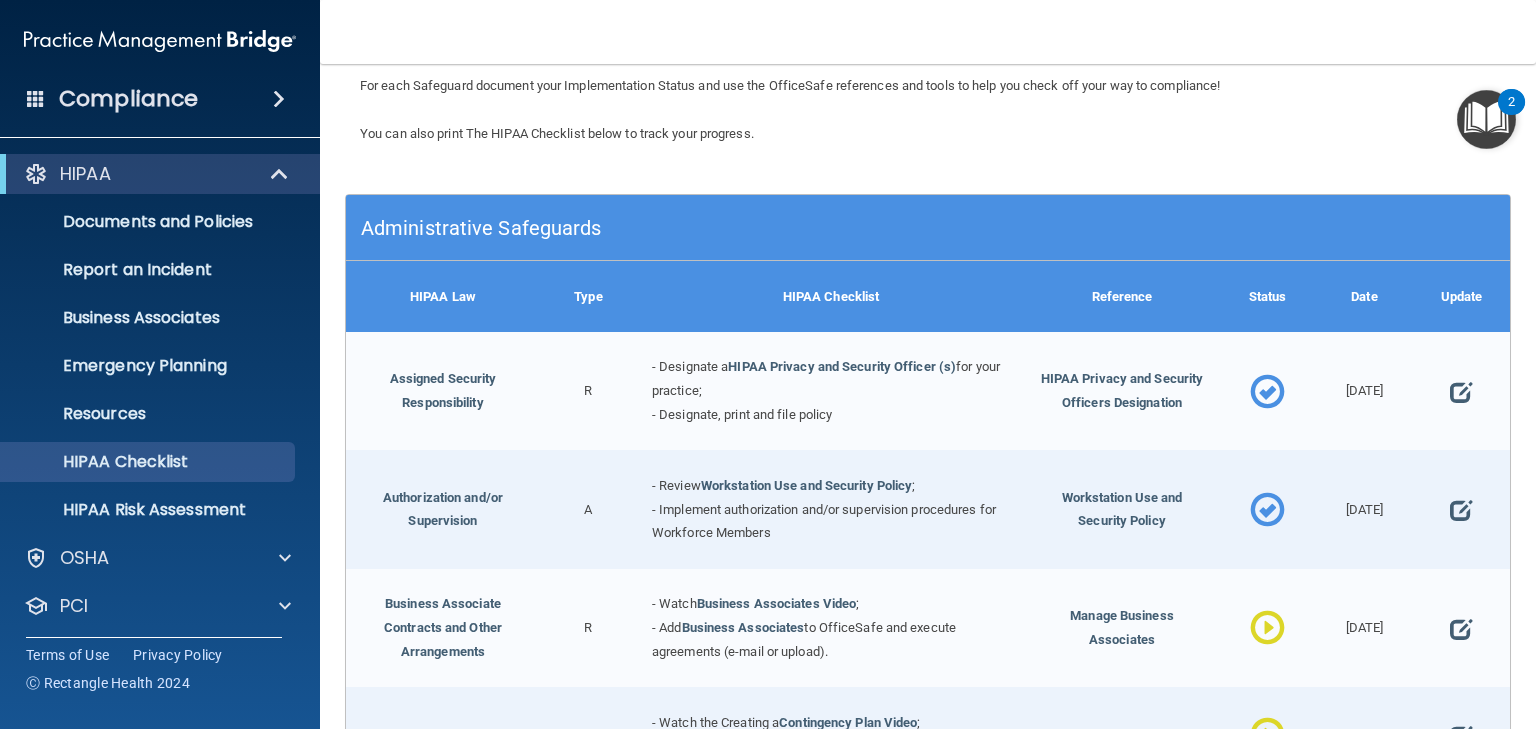 scroll, scrollTop: 154, scrollLeft: 0, axis: vertical 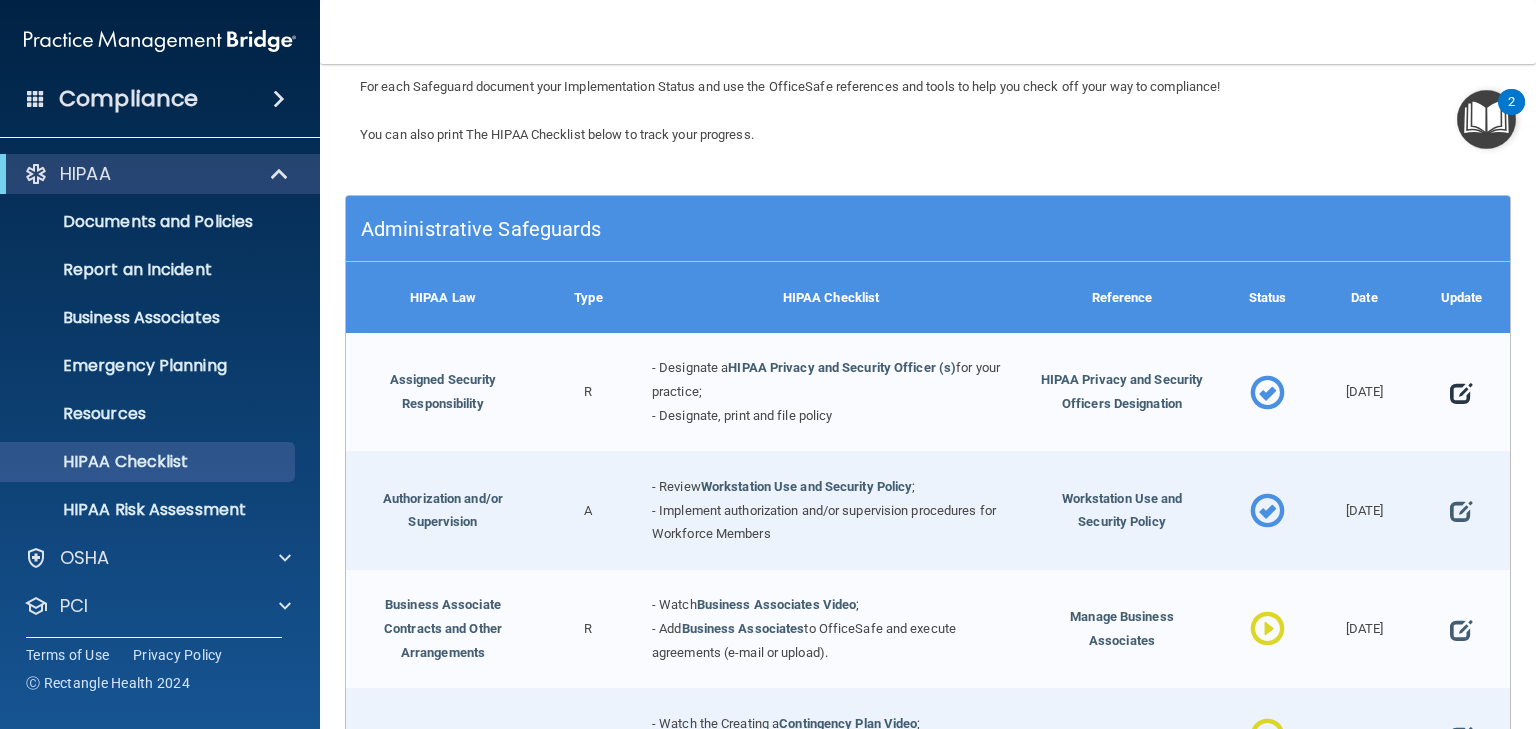 click at bounding box center [1461, 393] 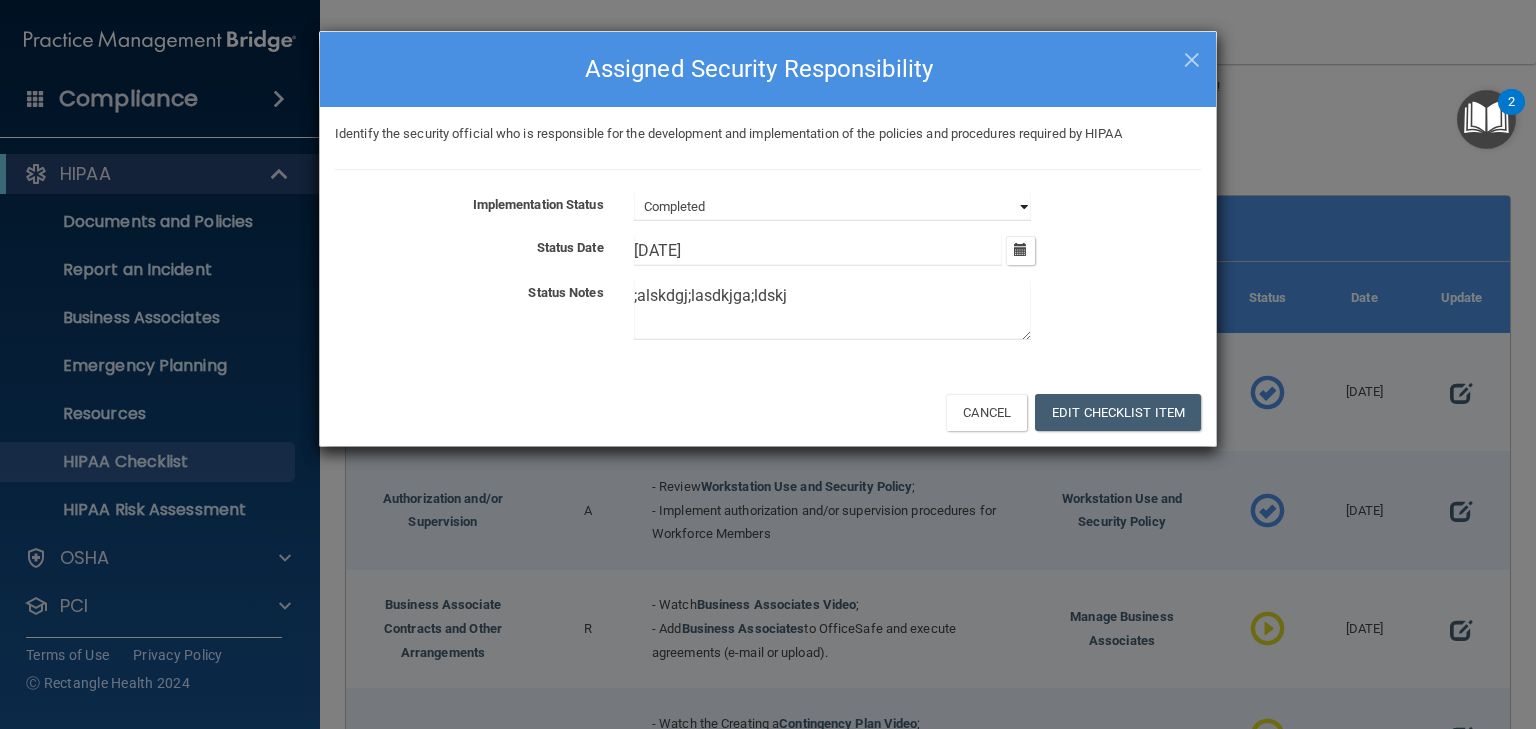 click on "Not Started  In Progress  Completed" at bounding box center (832, 207) 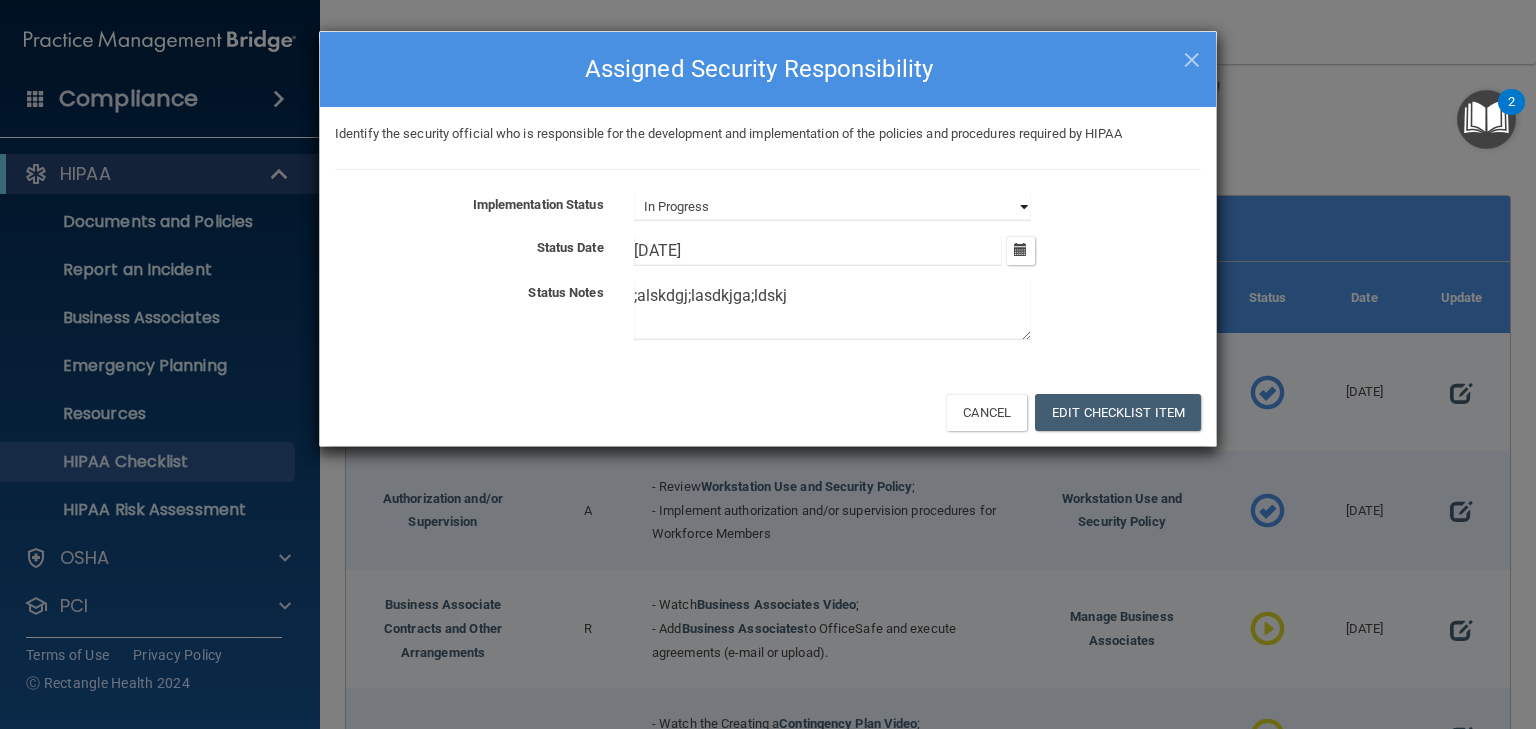 click on "Not Started  In Progress  Completed" at bounding box center [832, 207] 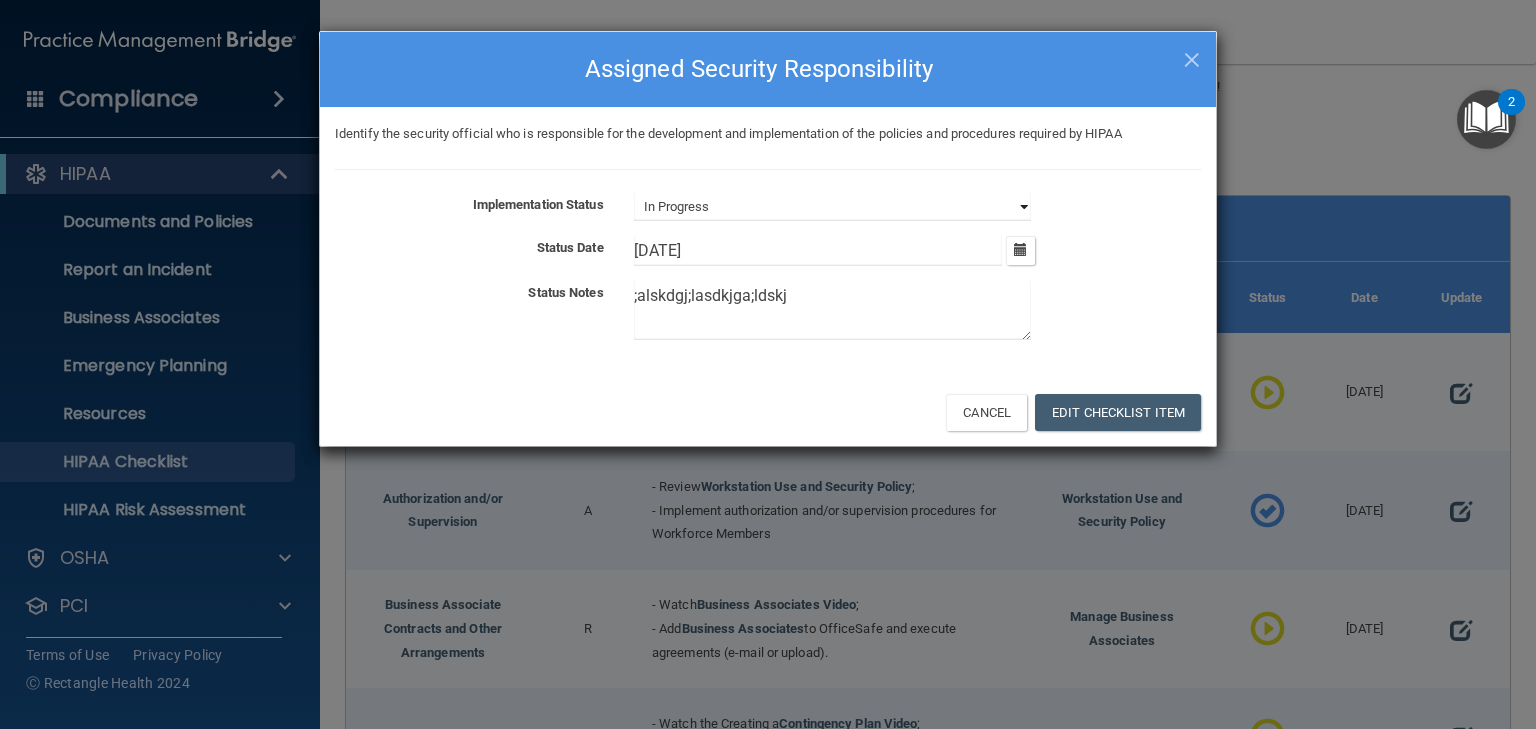 click on "Not Started  In Progress  Completed" at bounding box center (832, 207) 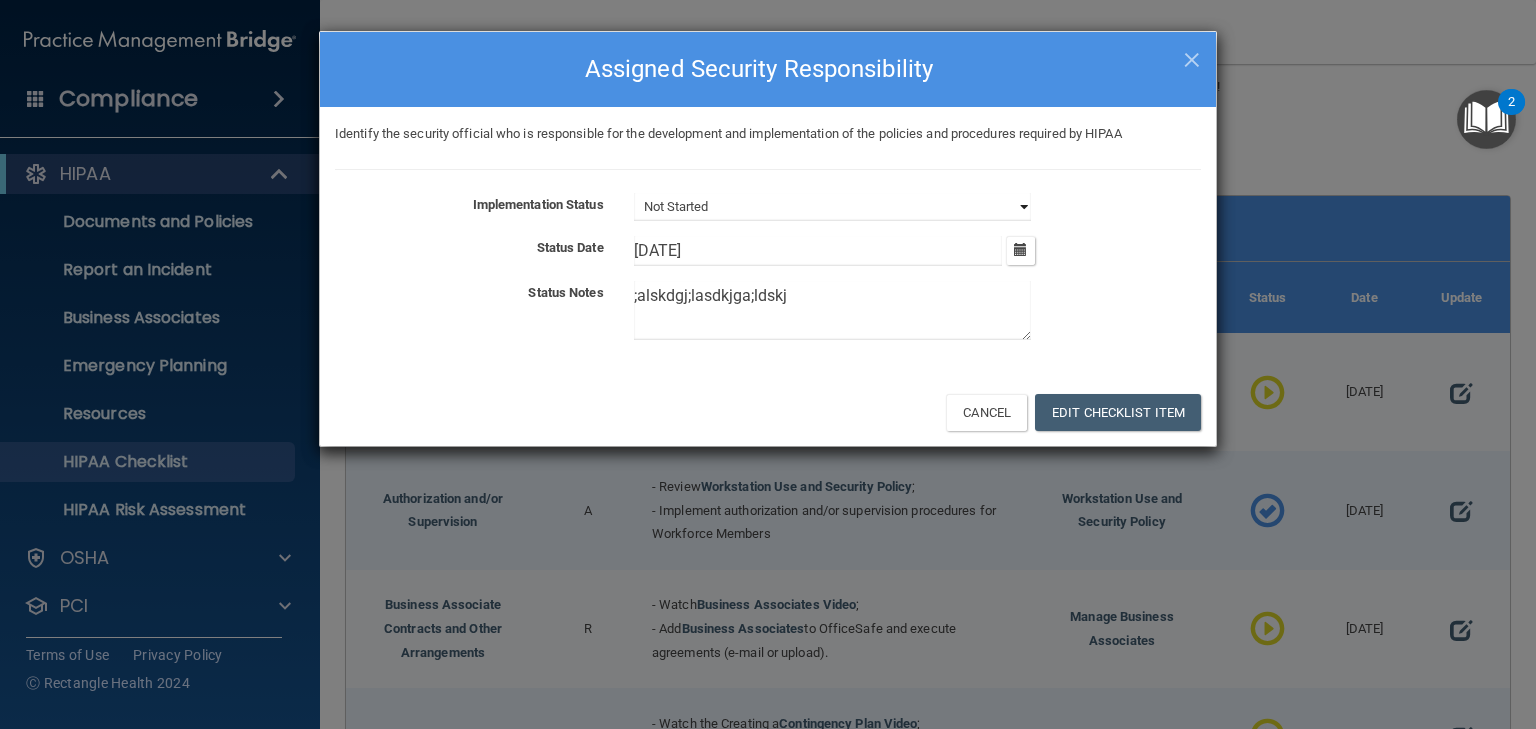 click on "Not Started  In Progress  Completed" at bounding box center (832, 207) 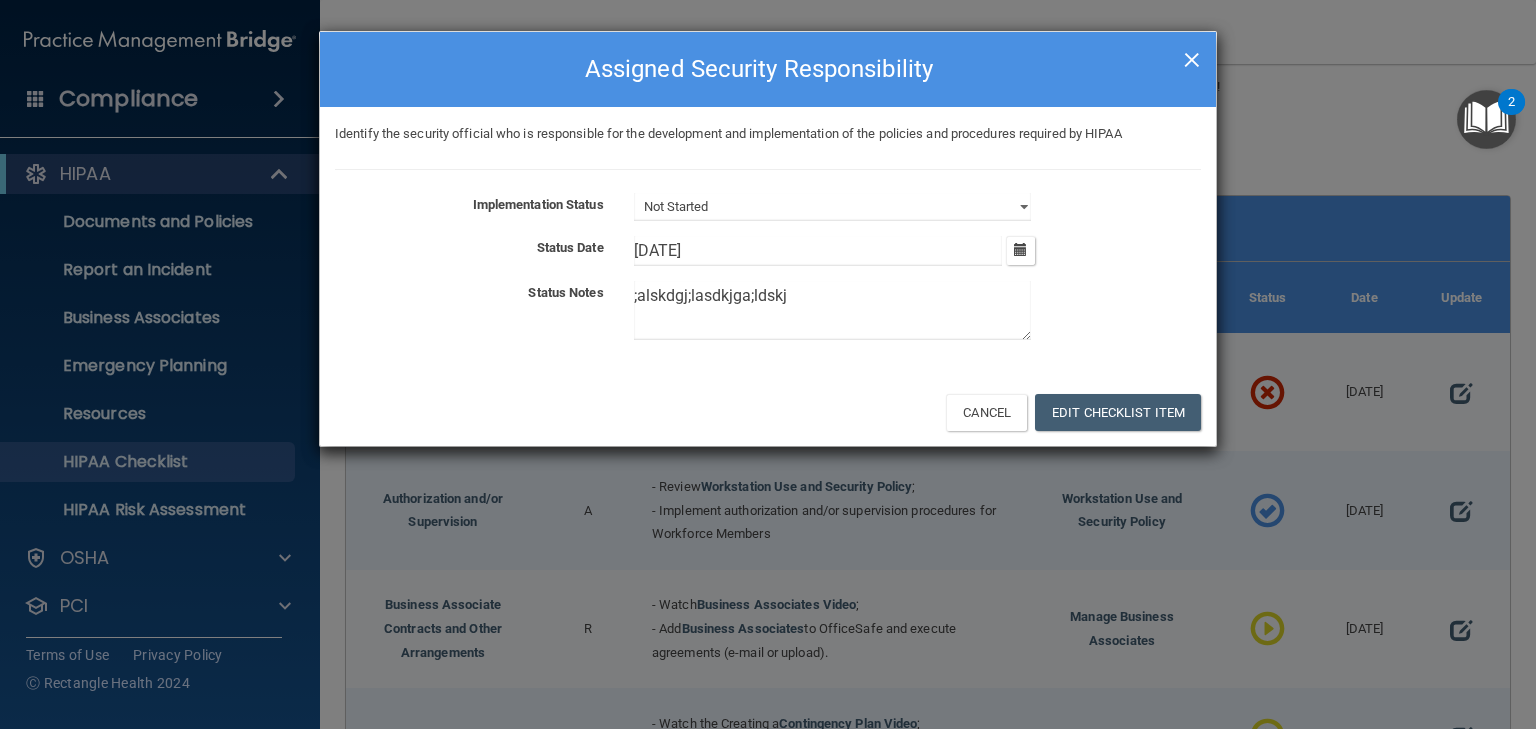 click on "×" at bounding box center [1192, 57] 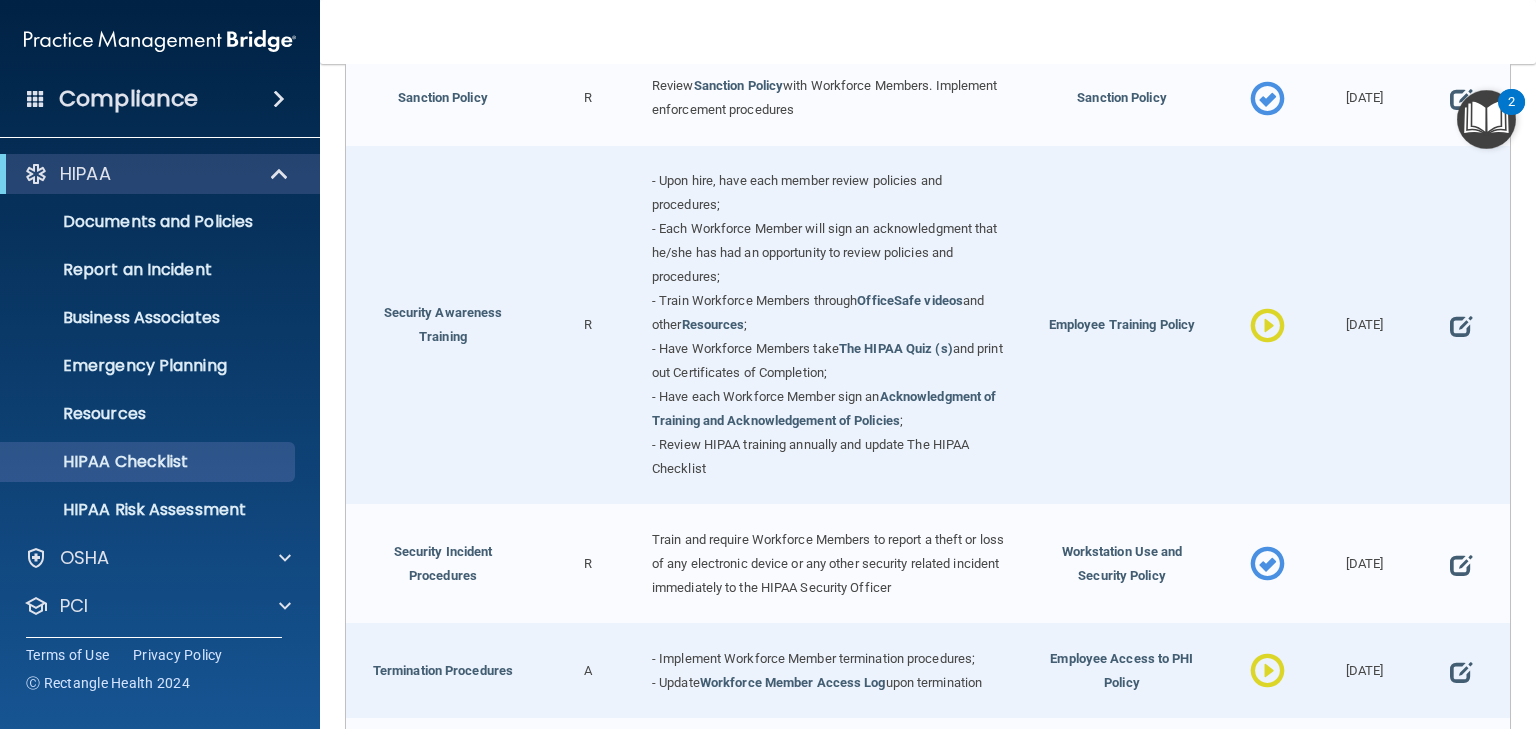 scroll, scrollTop: 1919, scrollLeft: 0, axis: vertical 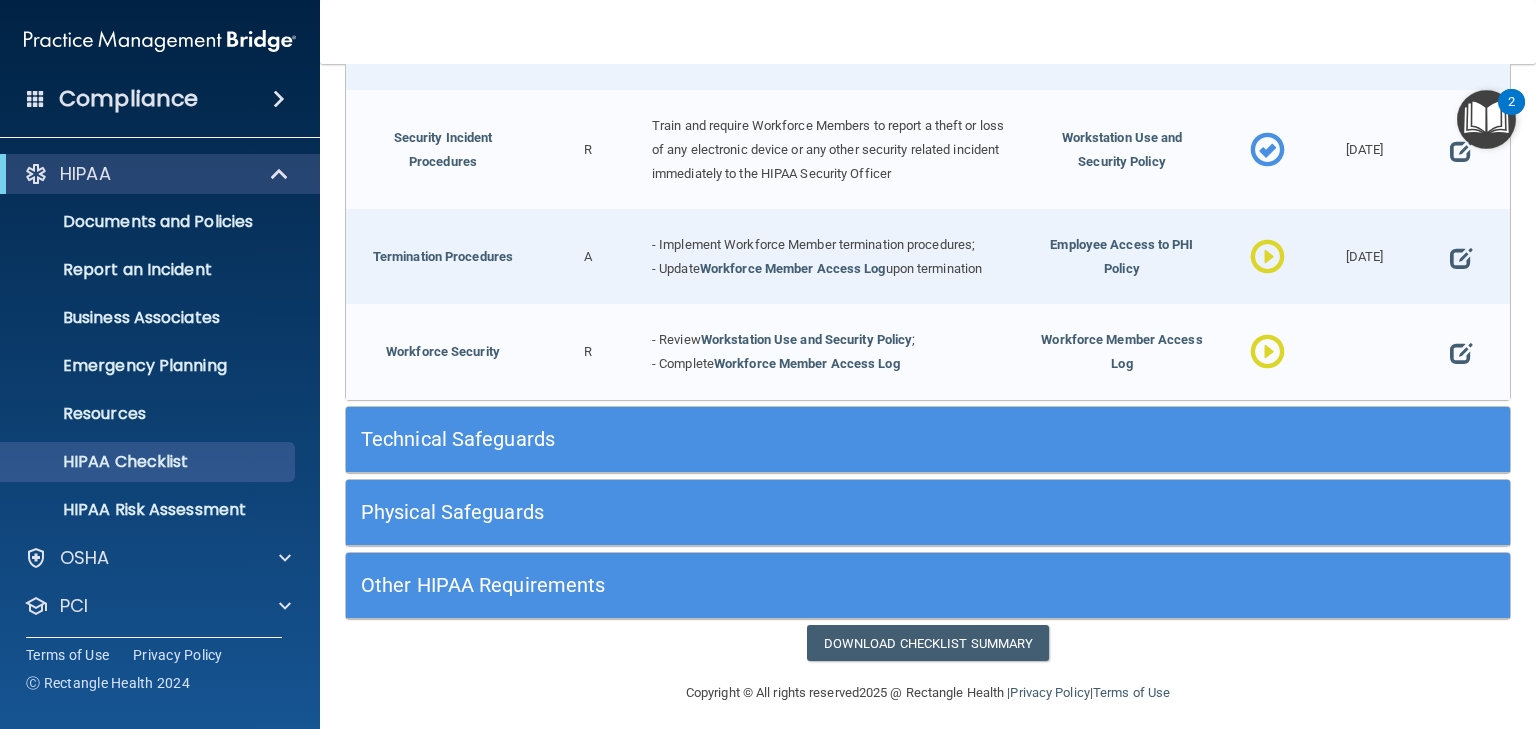 click on "Technical Safeguards" at bounding box center [782, 439] 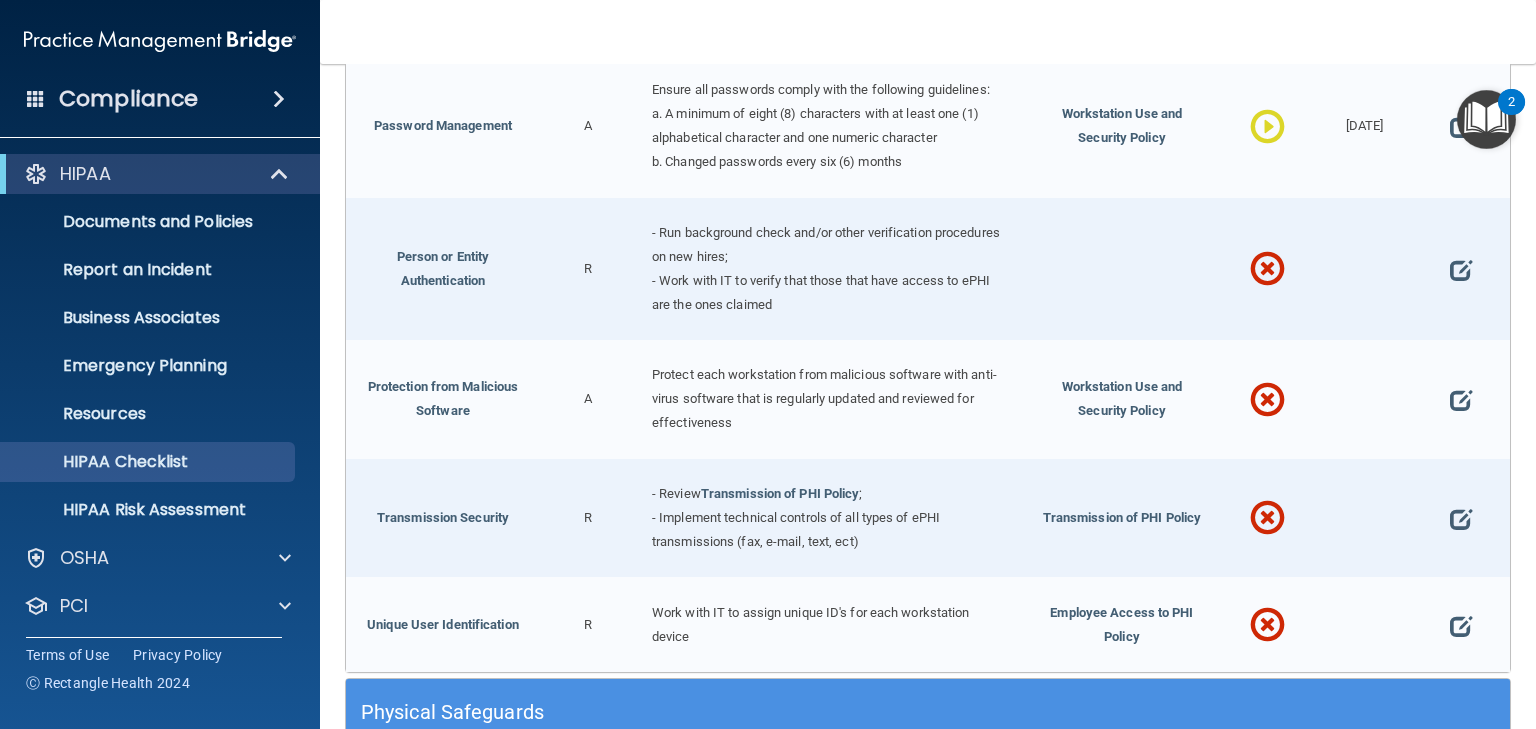 scroll, scrollTop: 3501, scrollLeft: 0, axis: vertical 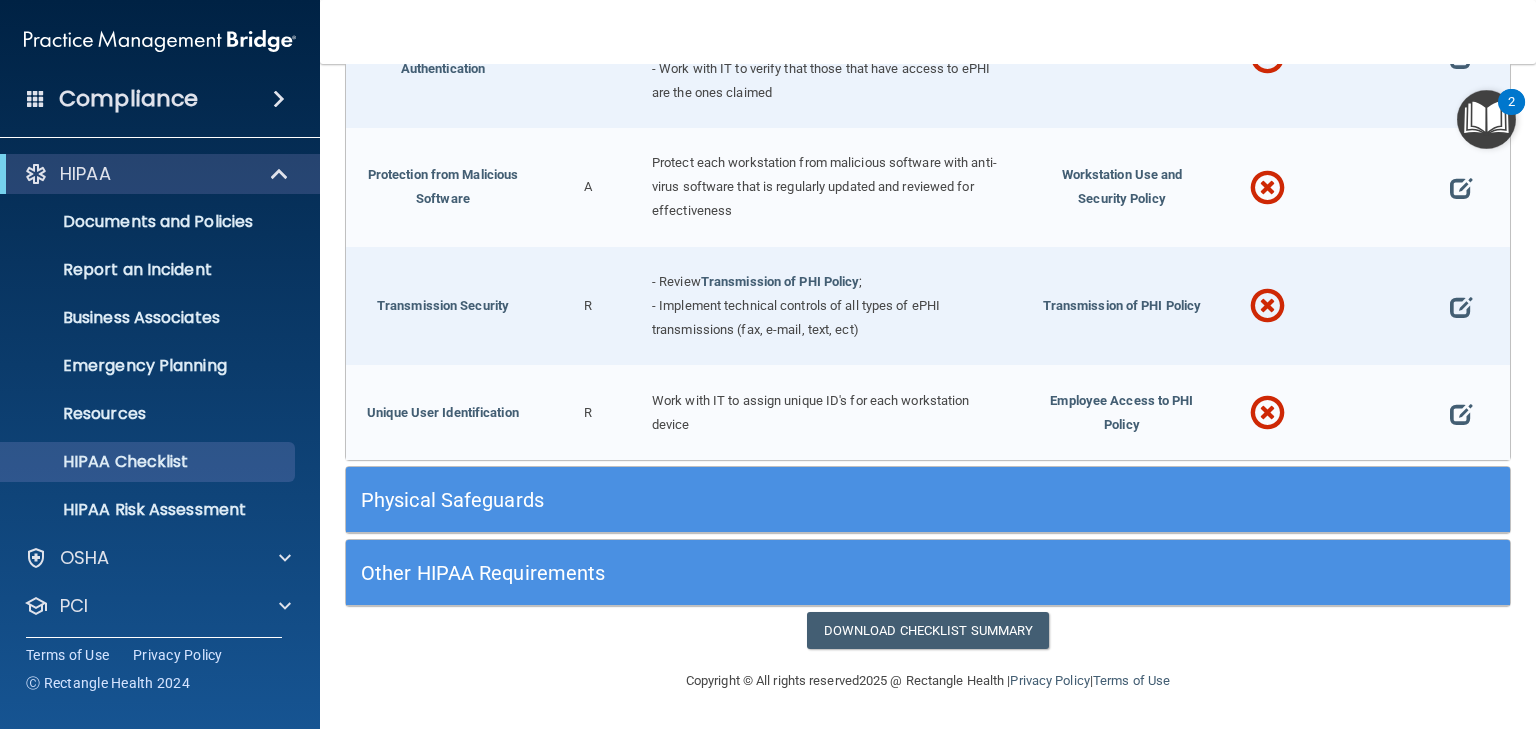 click on "Physical Safeguards" at bounding box center [782, 500] 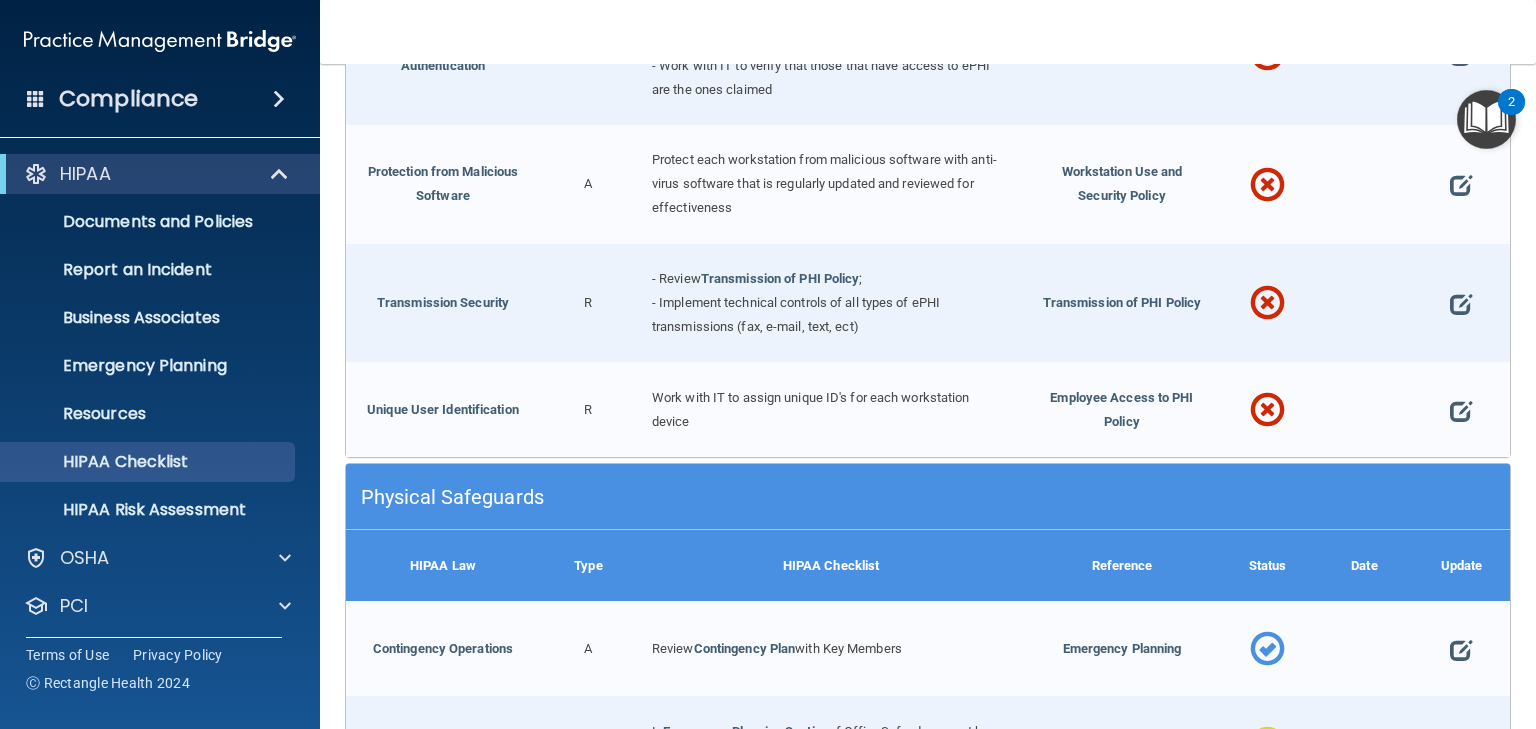 scroll, scrollTop: 4304, scrollLeft: 0, axis: vertical 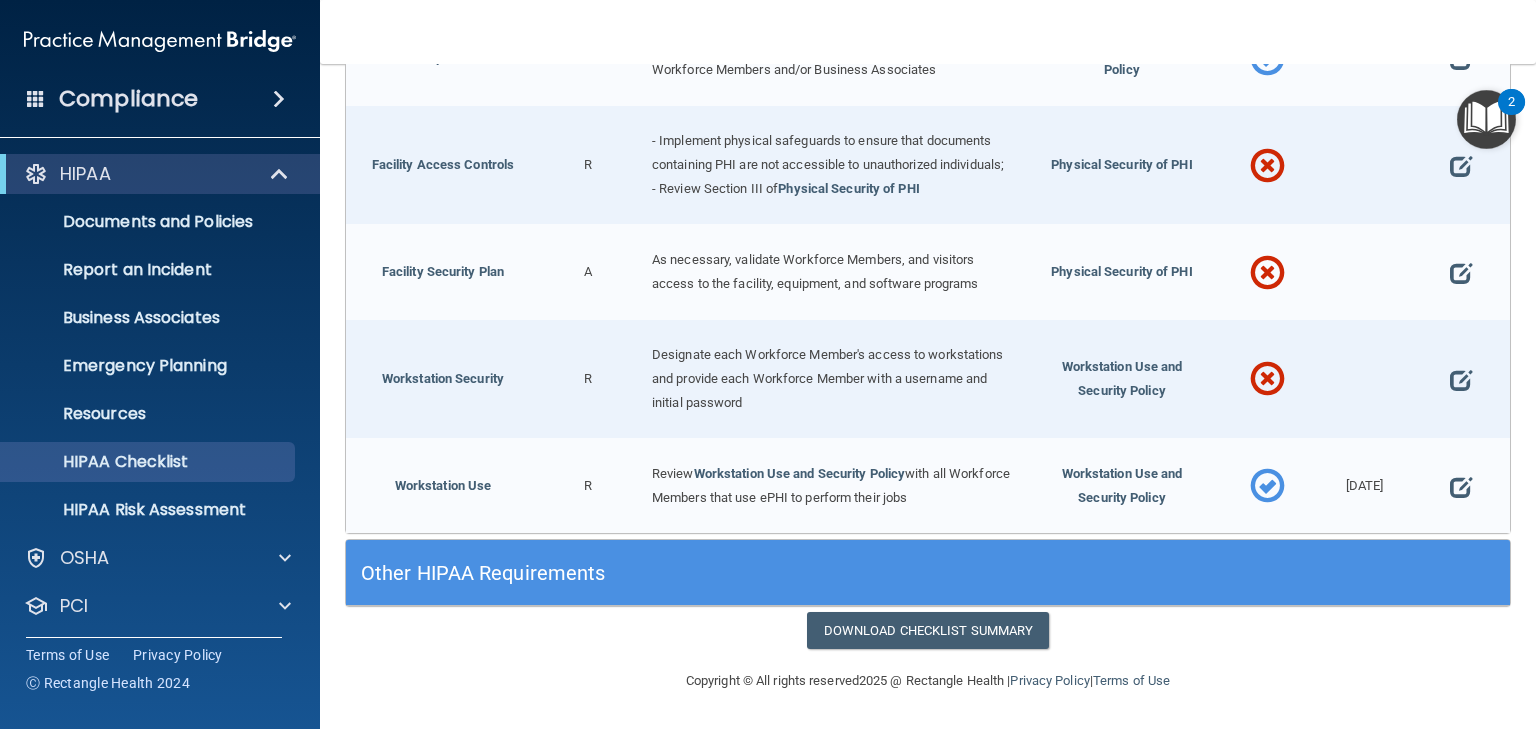 click on "Other HIPAA Requirements" at bounding box center [782, 573] 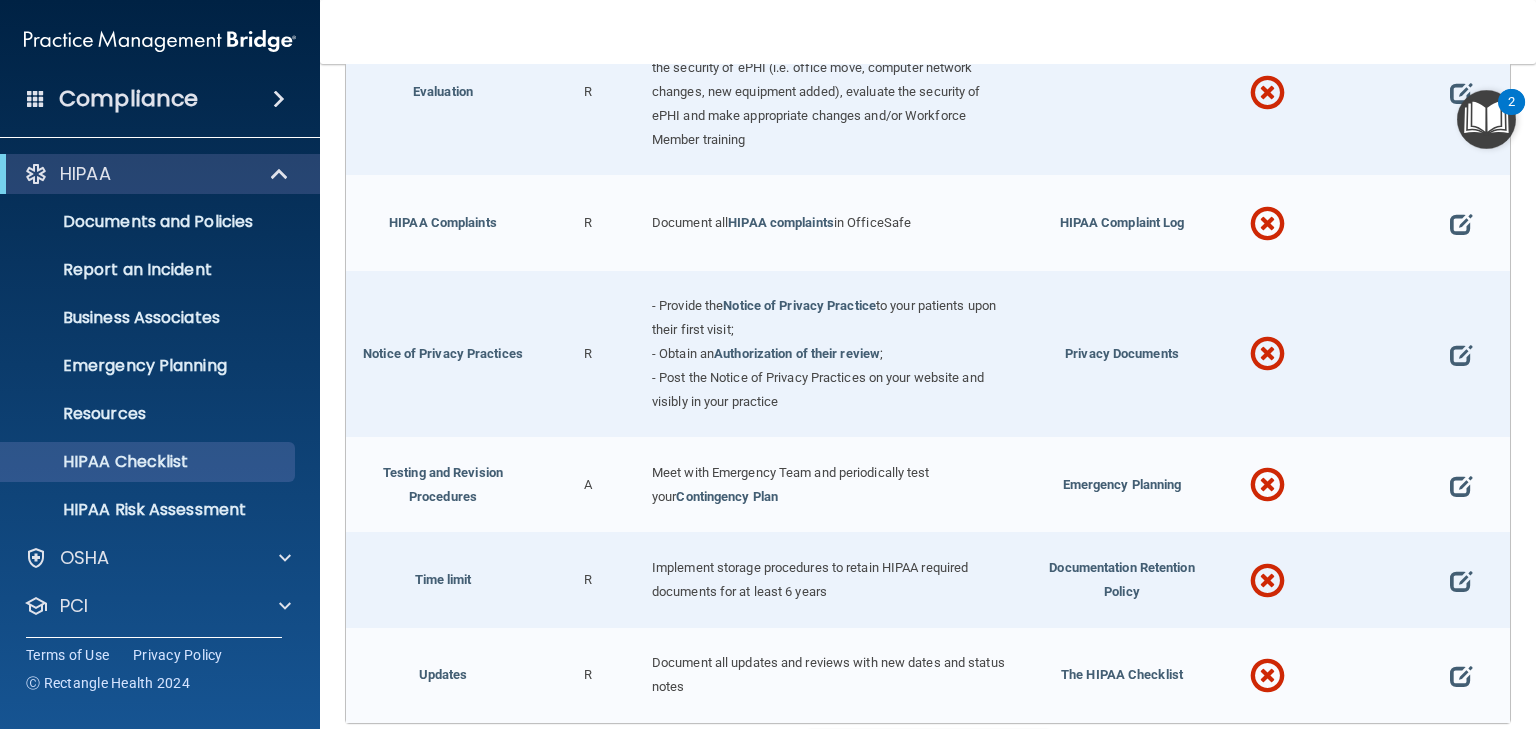 scroll, scrollTop: 5236, scrollLeft: 0, axis: vertical 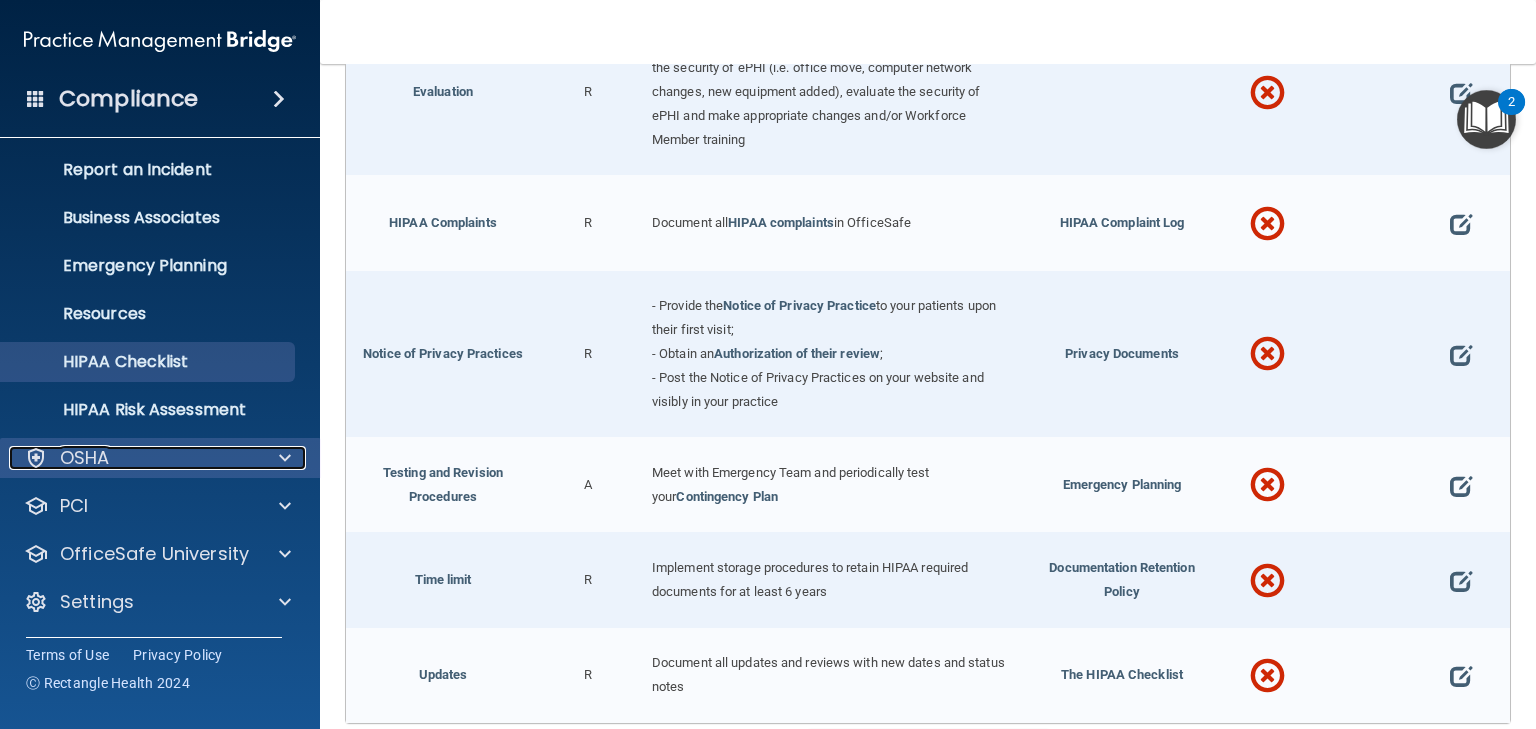 click on "OSHA" at bounding box center [85, 458] 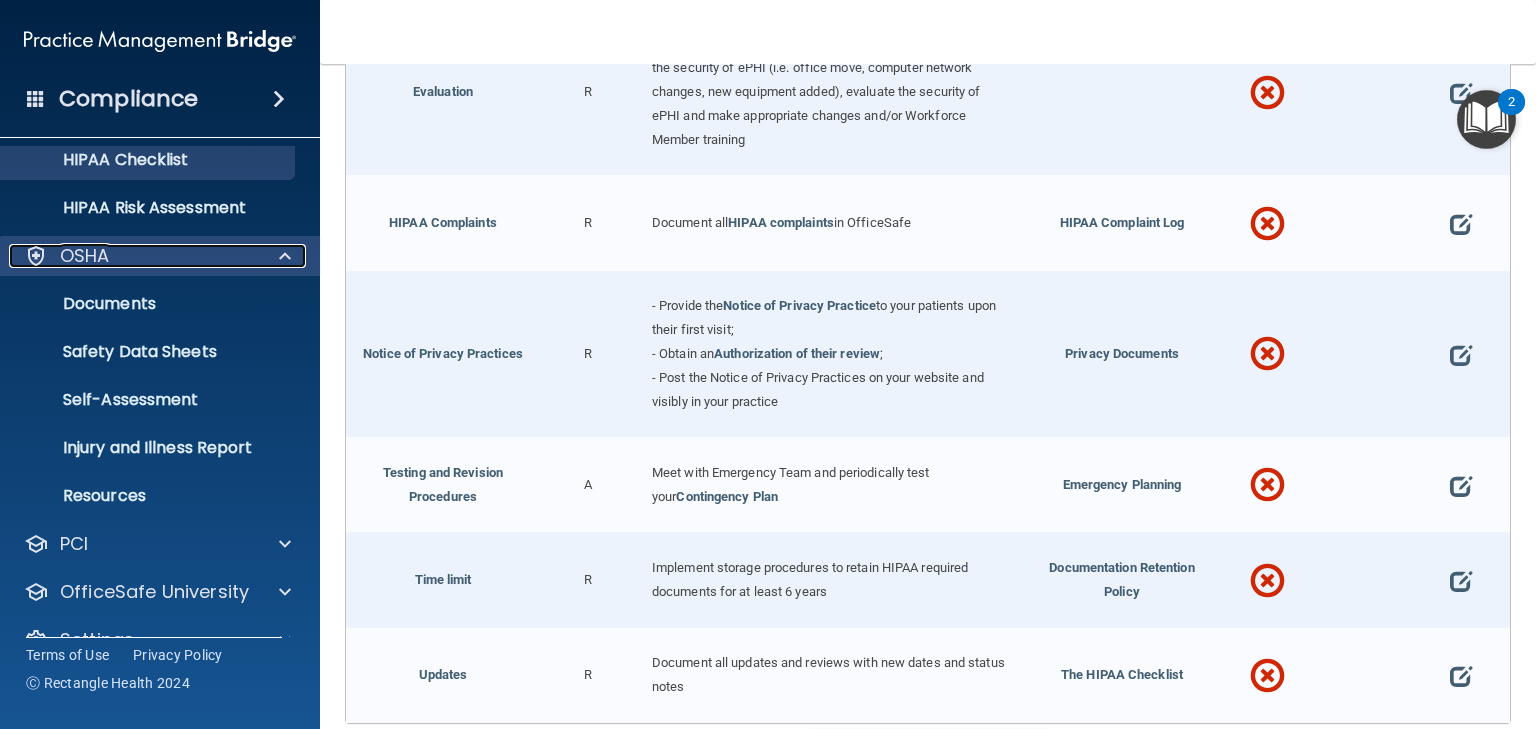 scroll, scrollTop: 303, scrollLeft: 0, axis: vertical 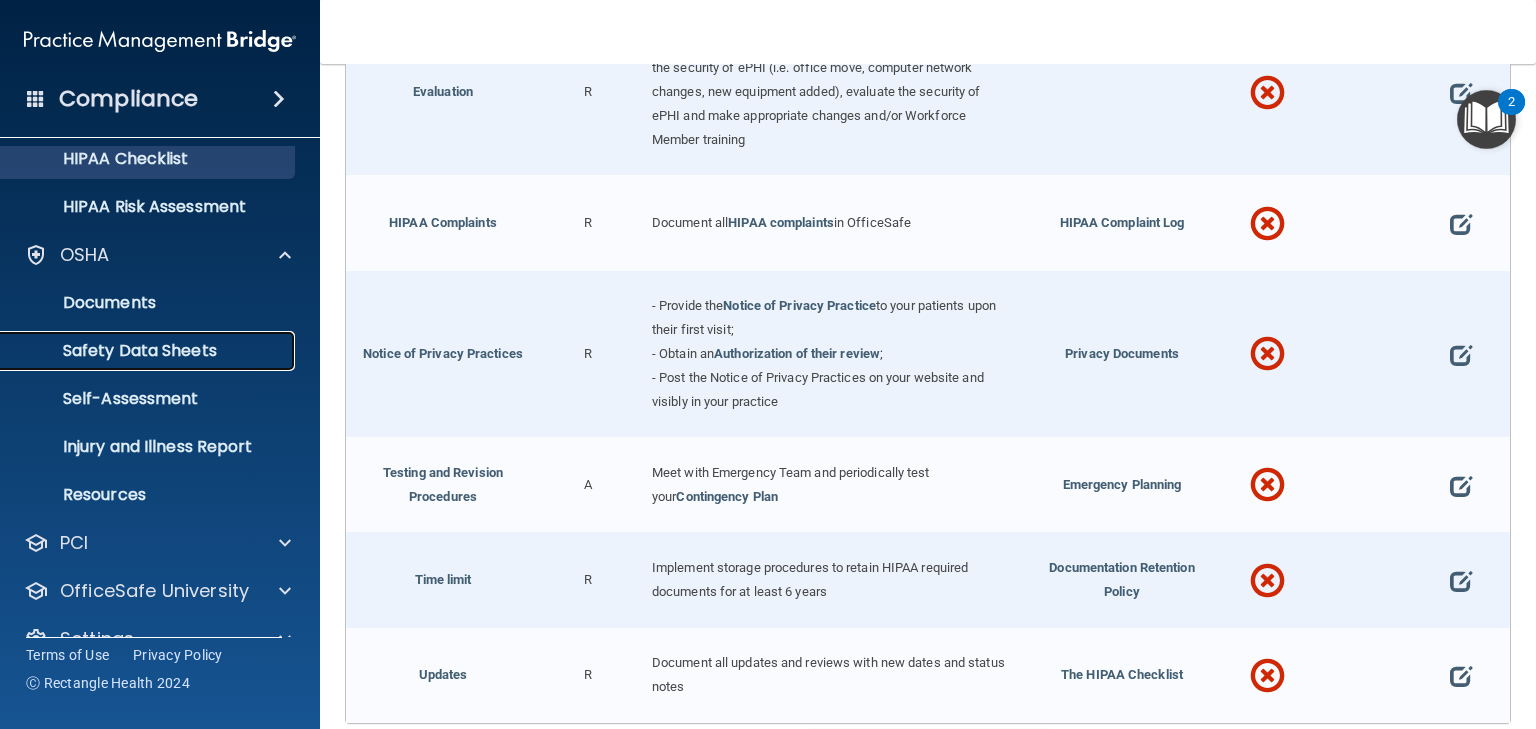 click on "Safety Data Sheets" at bounding box center [149, 351] 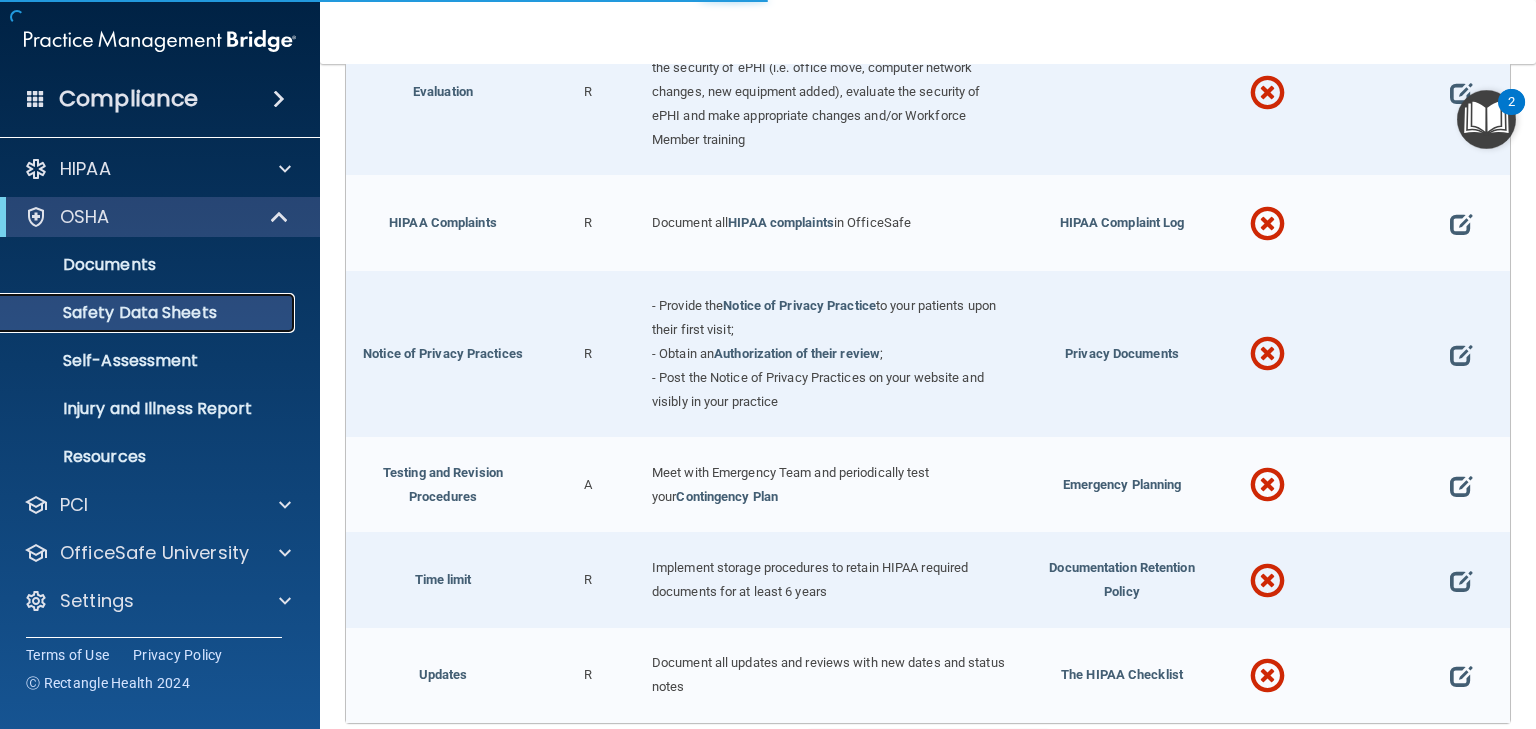 scroll, scrollTop: 4, scrollLeft: 0, axis: vertical 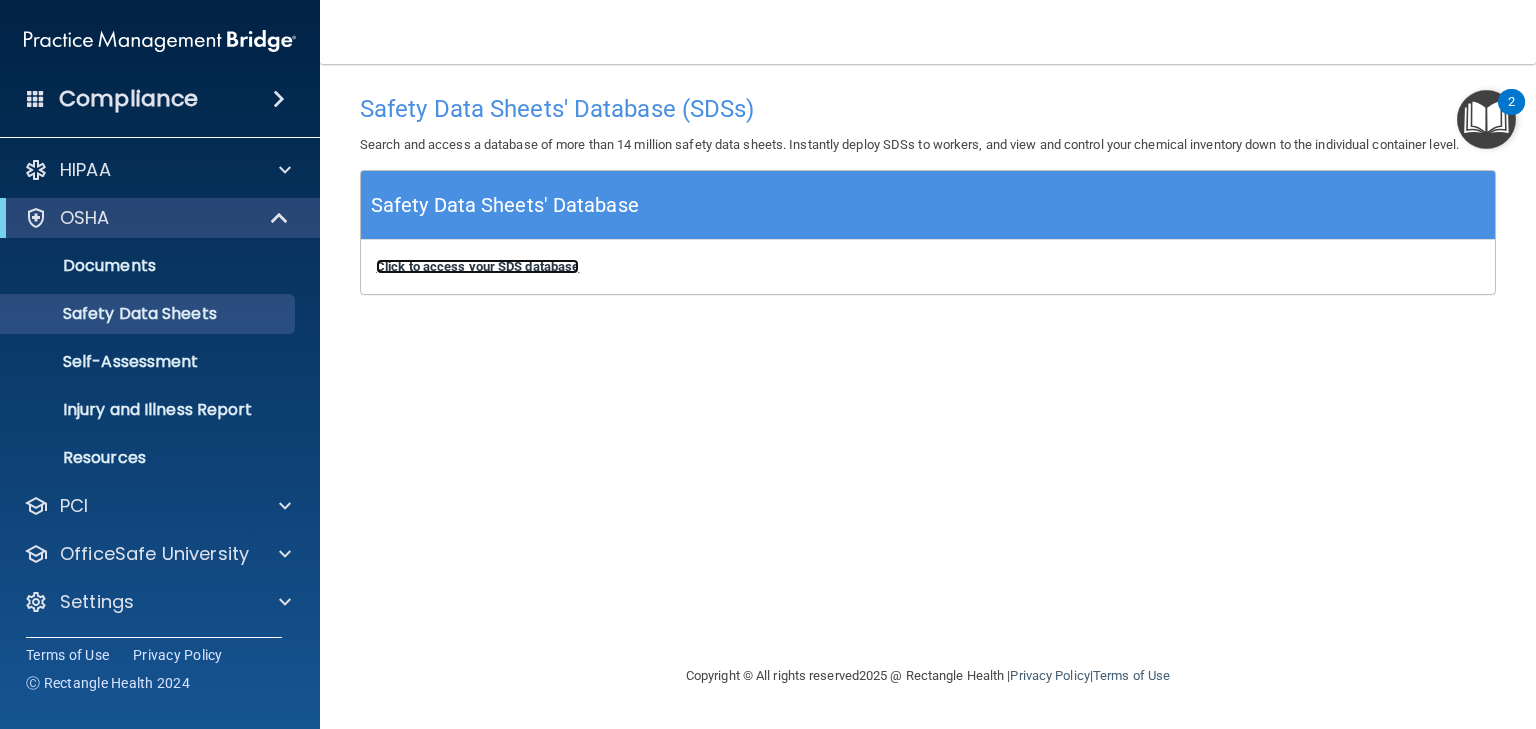 click on "Click to access your SDS database" at bounding box center (477, 266) 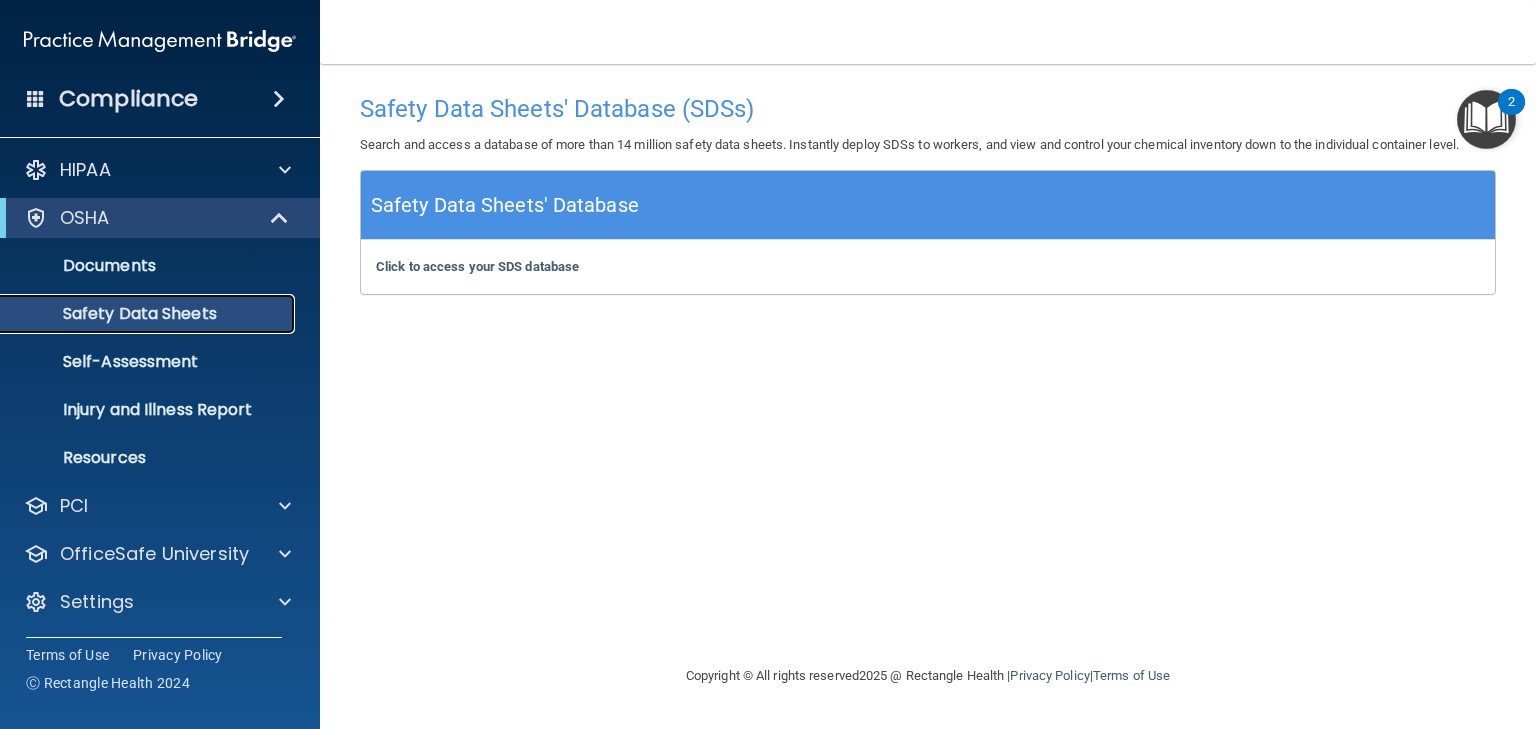 click on "Safety Data Sheets" at bounding box center [149, 314] 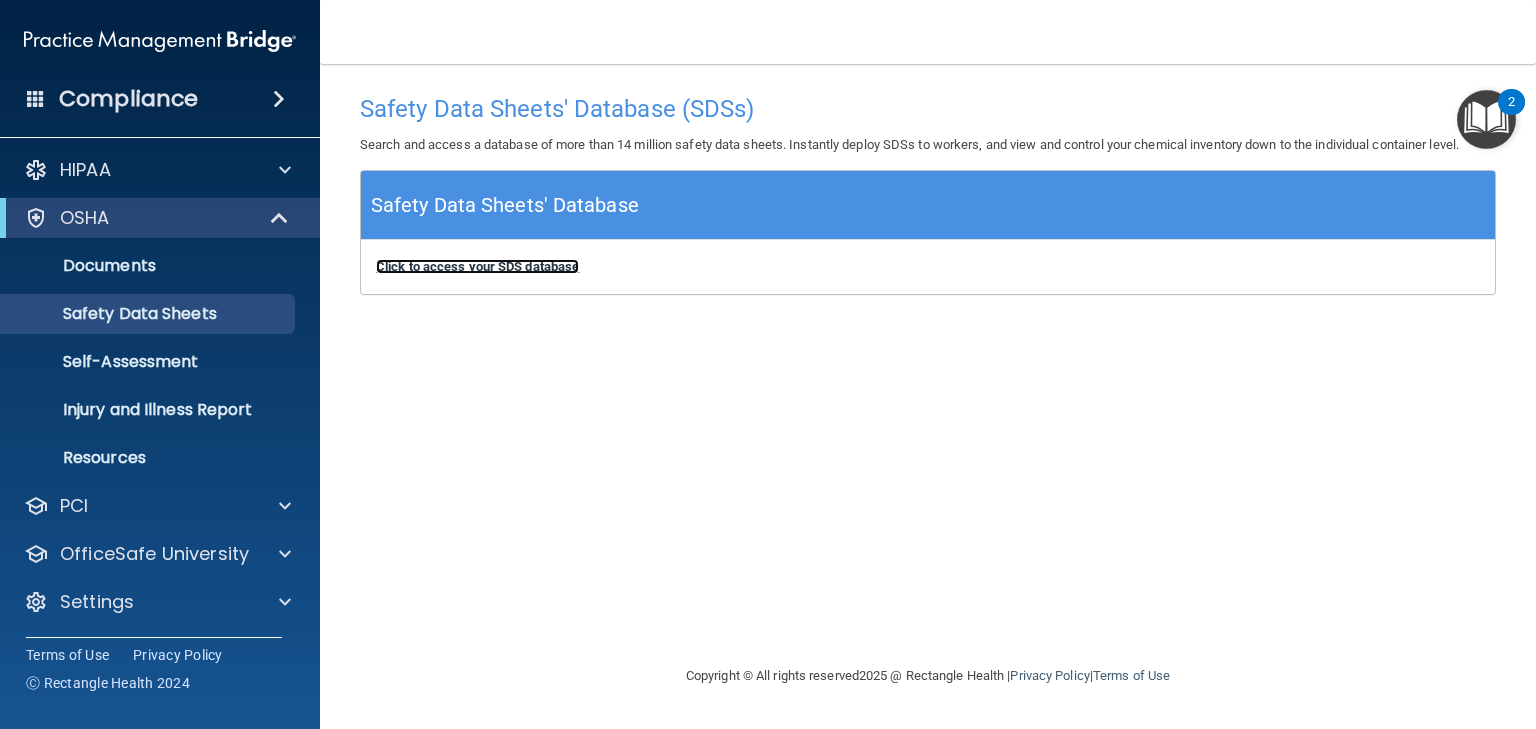 click on "Click to access your SDS database" at bounding box center [477, 266] 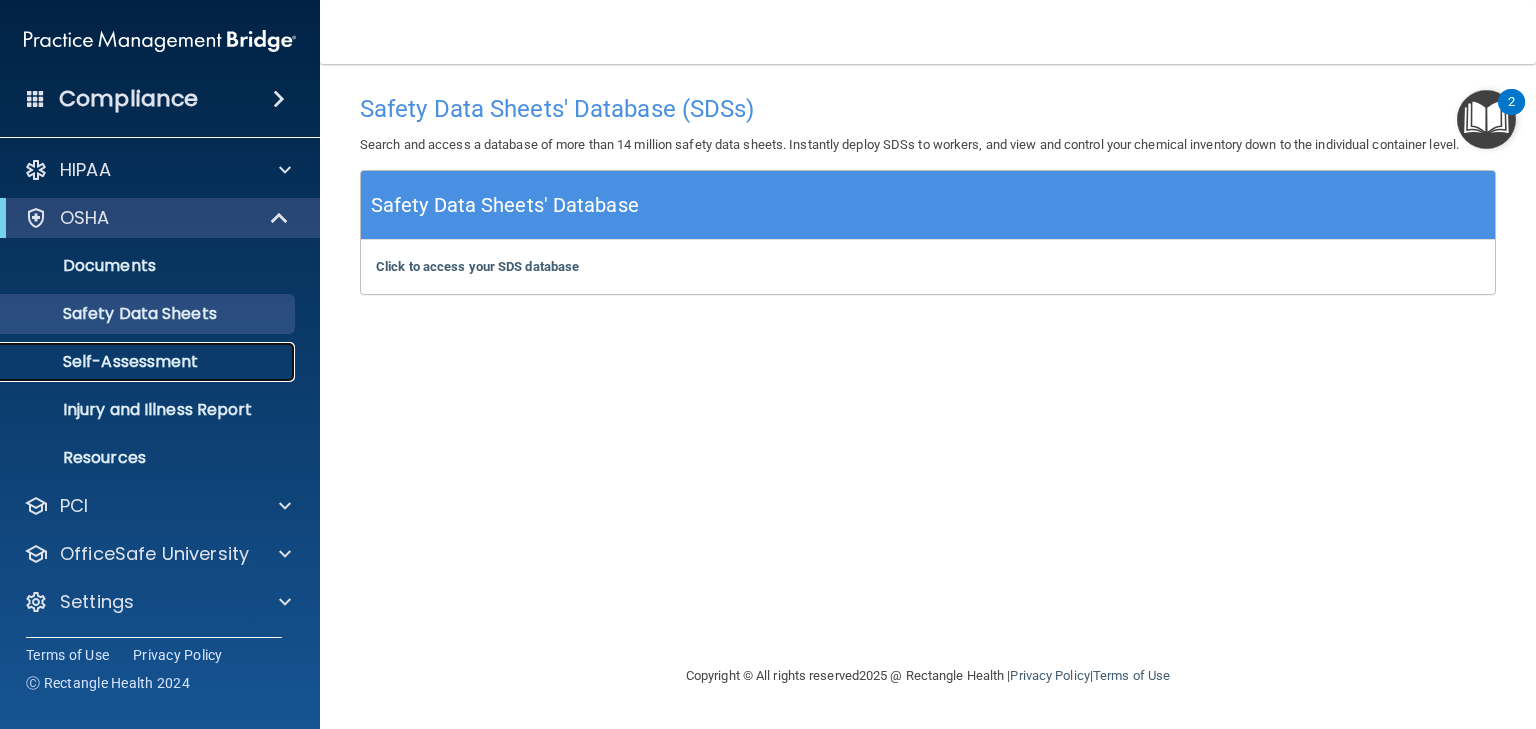 click on "Self-Assessment" at bounding box center [149, 362] 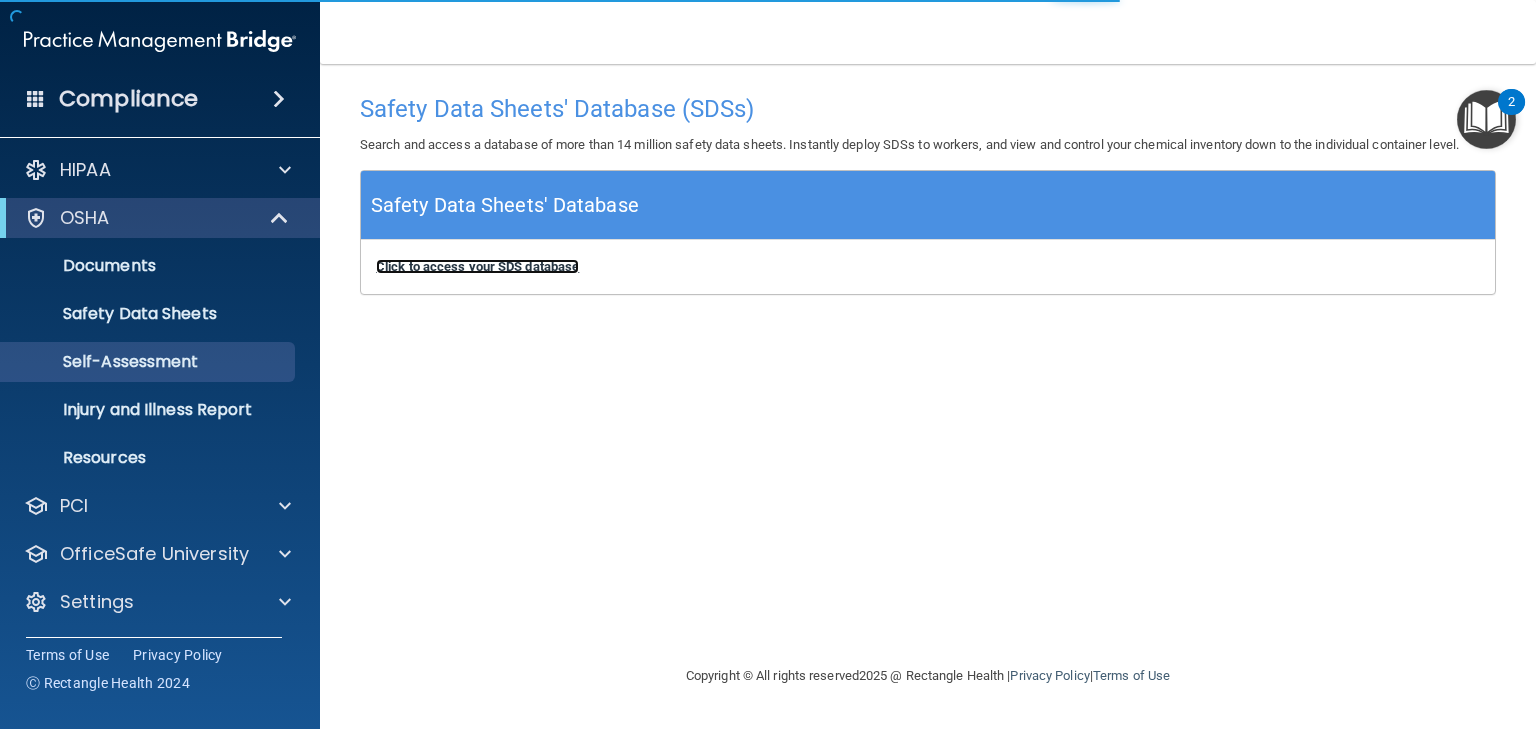 click on "Click to access your SDS database" at bounding box center [477, 266] 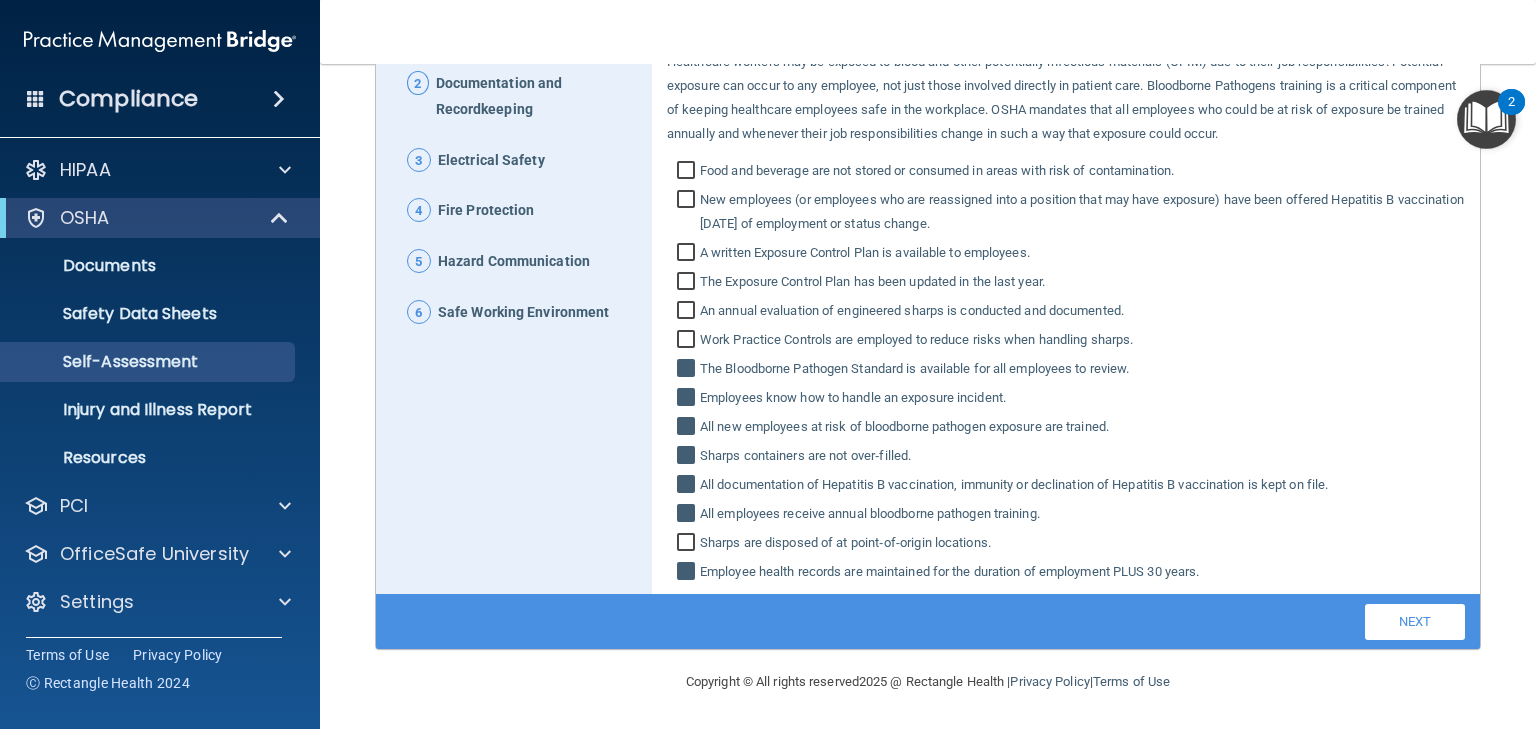 scroll, scrollTop: 276, scrollLeft: 0, axis: vertical 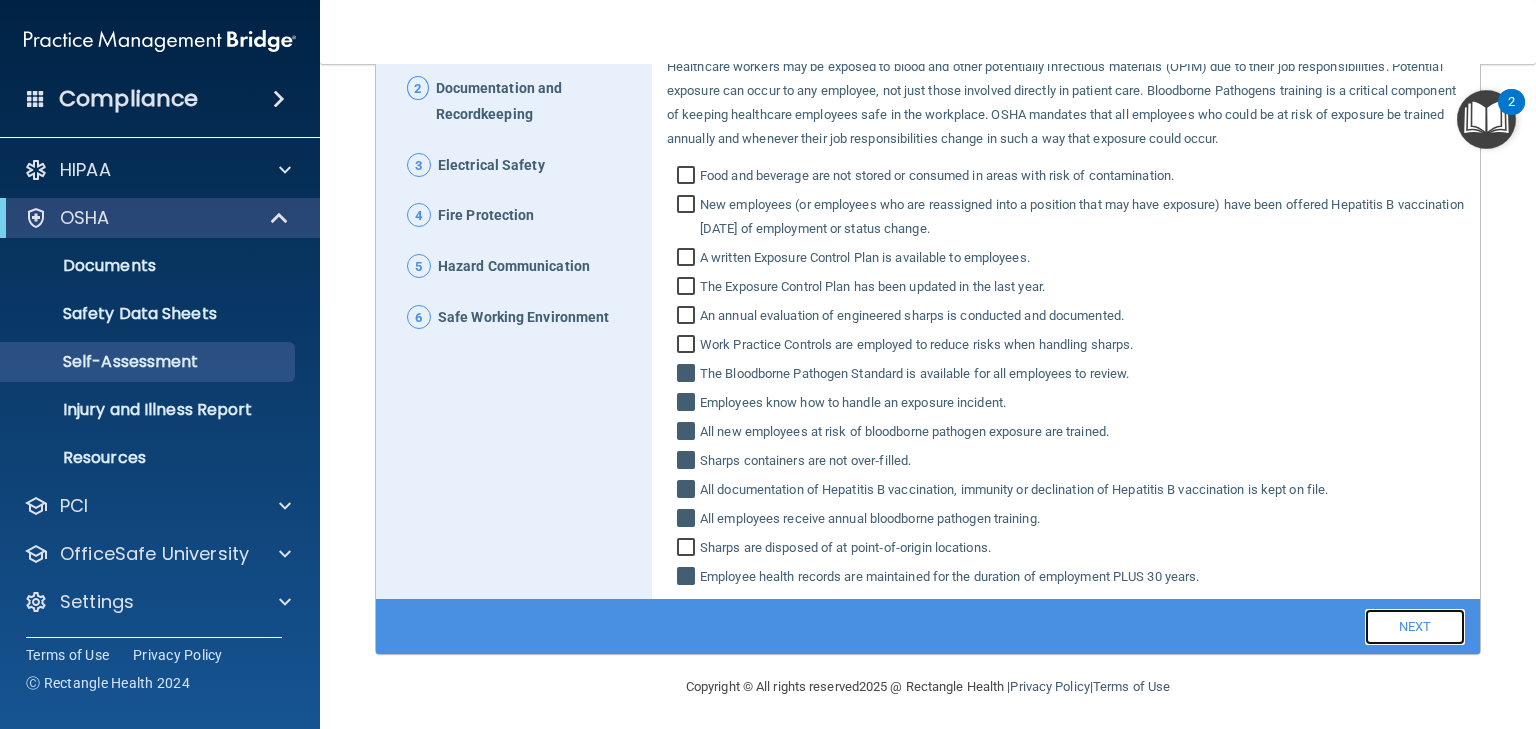 click on "Next" at bounding box center (1415, 627) 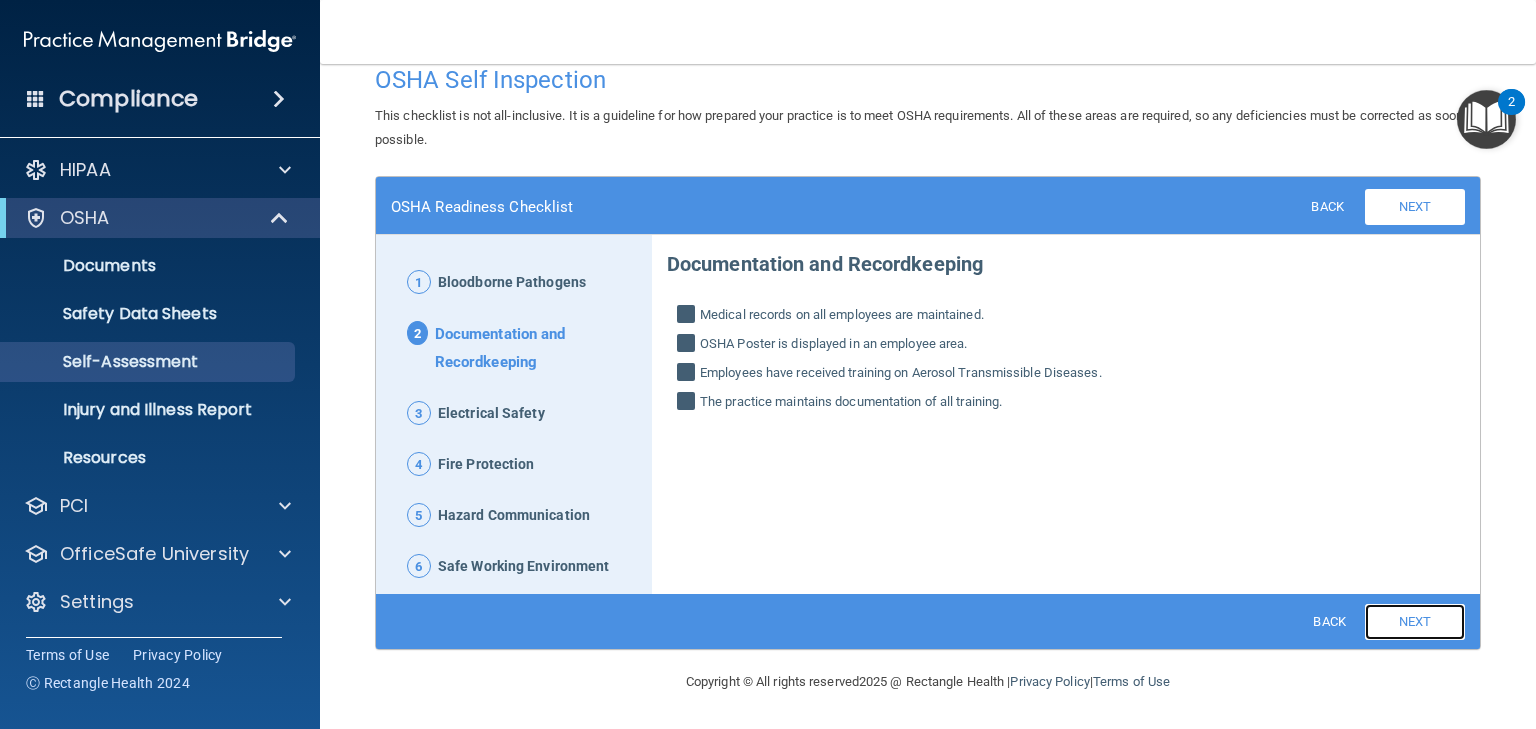 click on "Next" at bounding box center (1415, 622) 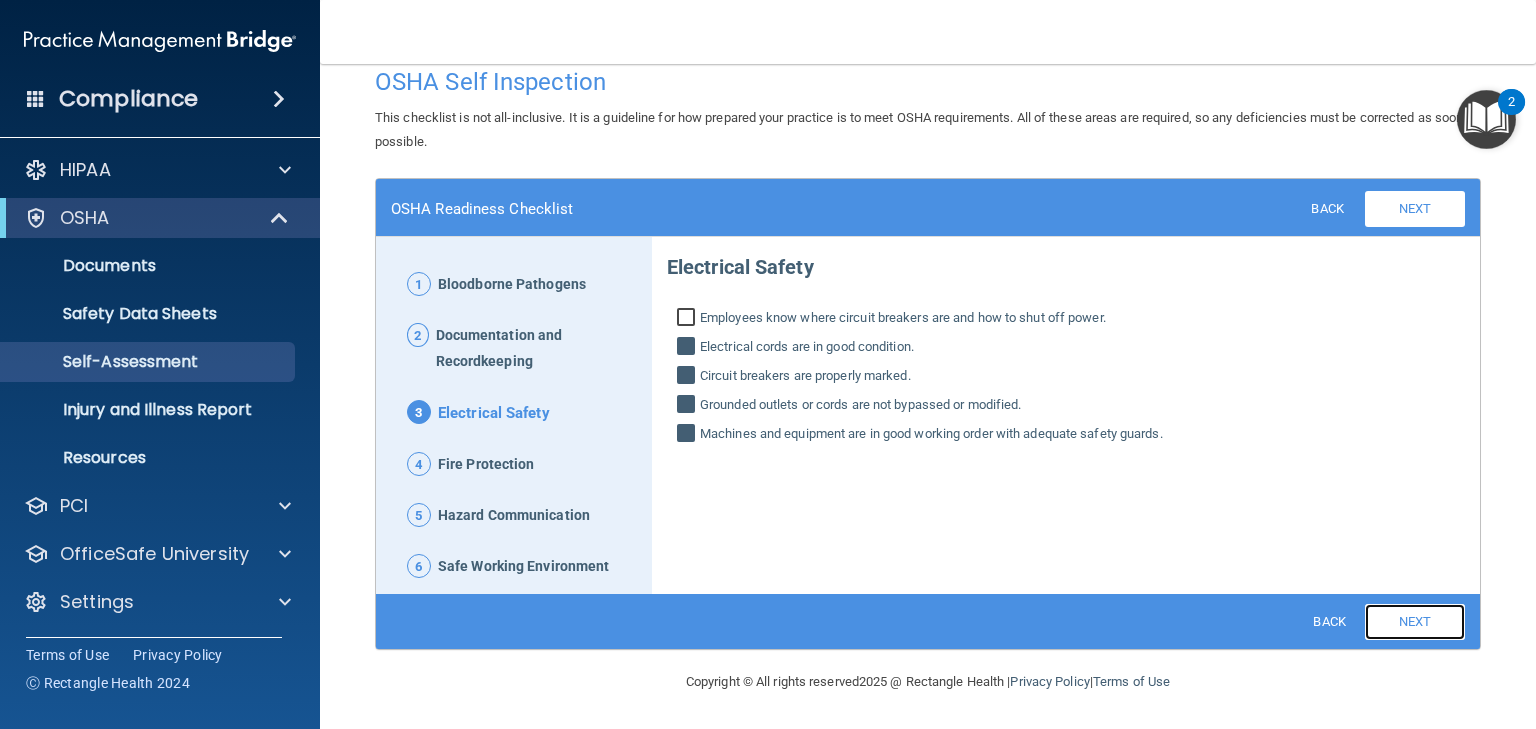click on "Next" at bounding box center [1415, 622] 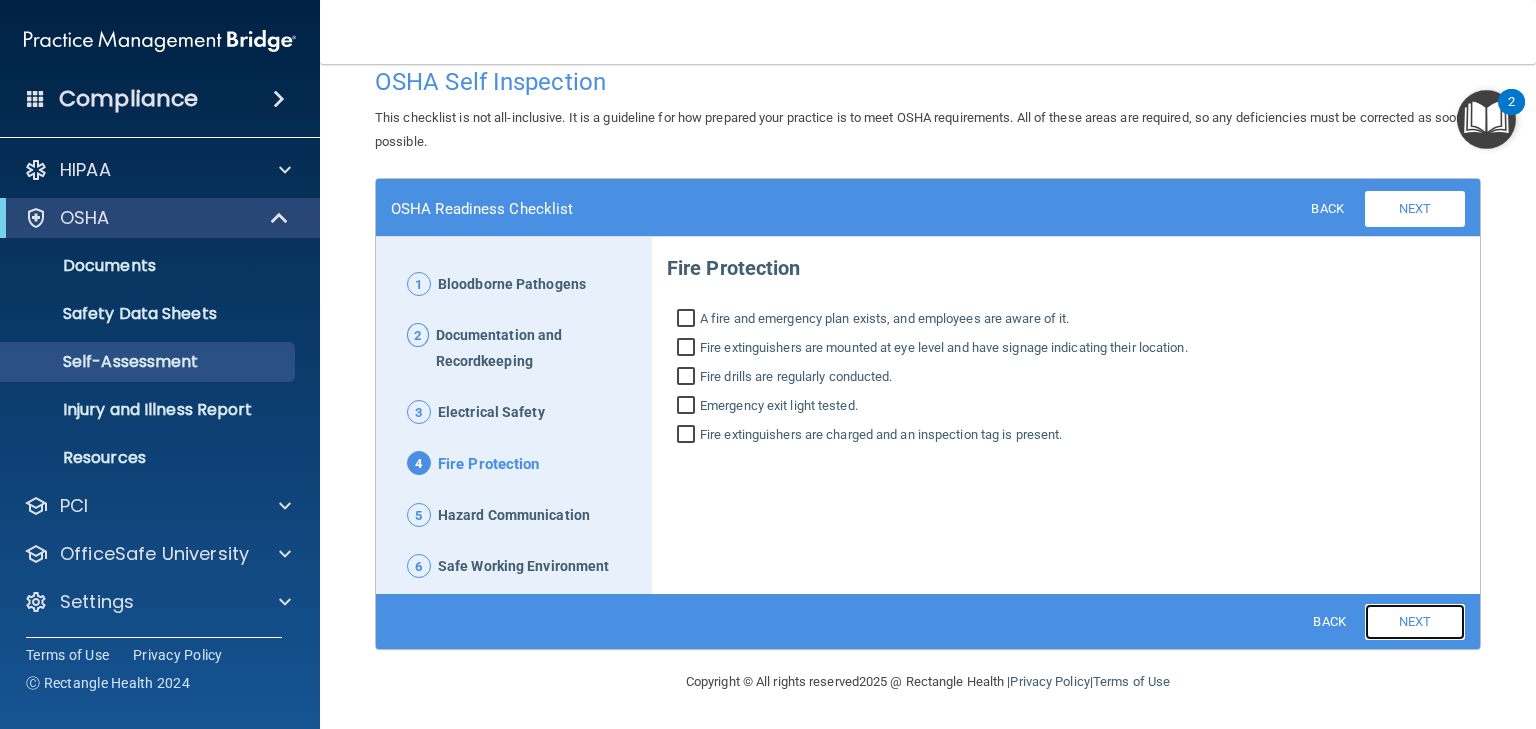 click on "Next" at bounding box center (1415, 622) 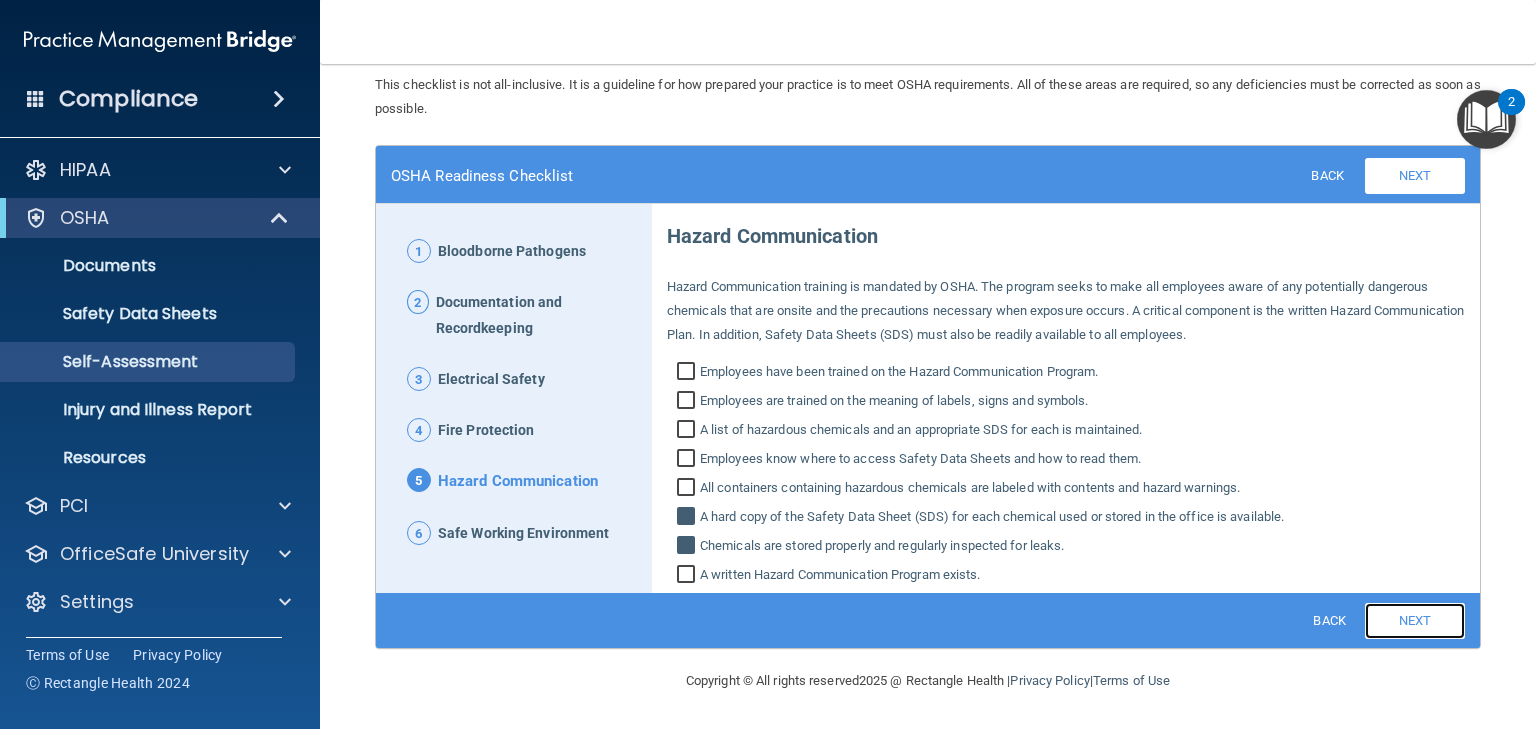 click on "Next" at bounding box center (1415, 621) 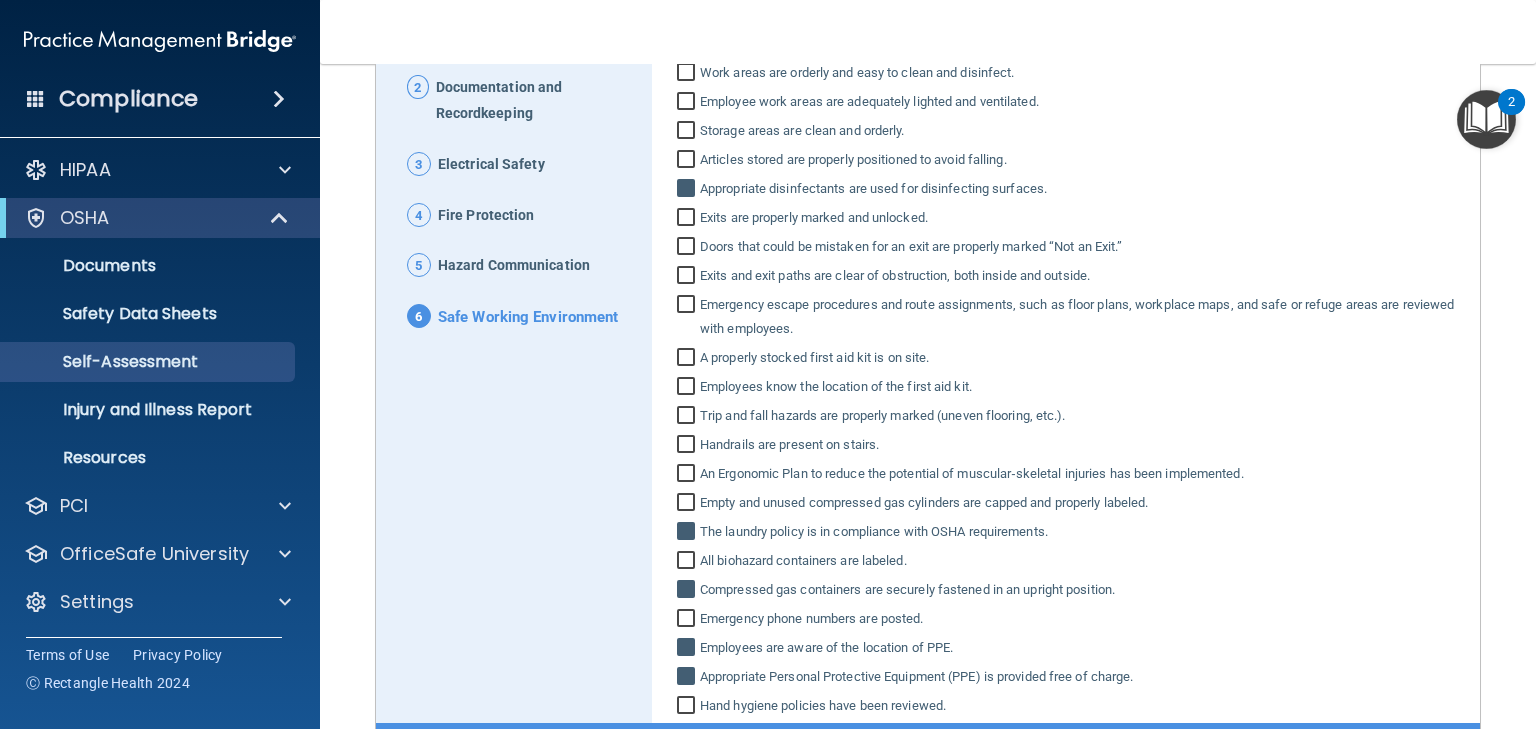 scroll, scrollTop: 404, scrollLeft: 0, axis: vertical 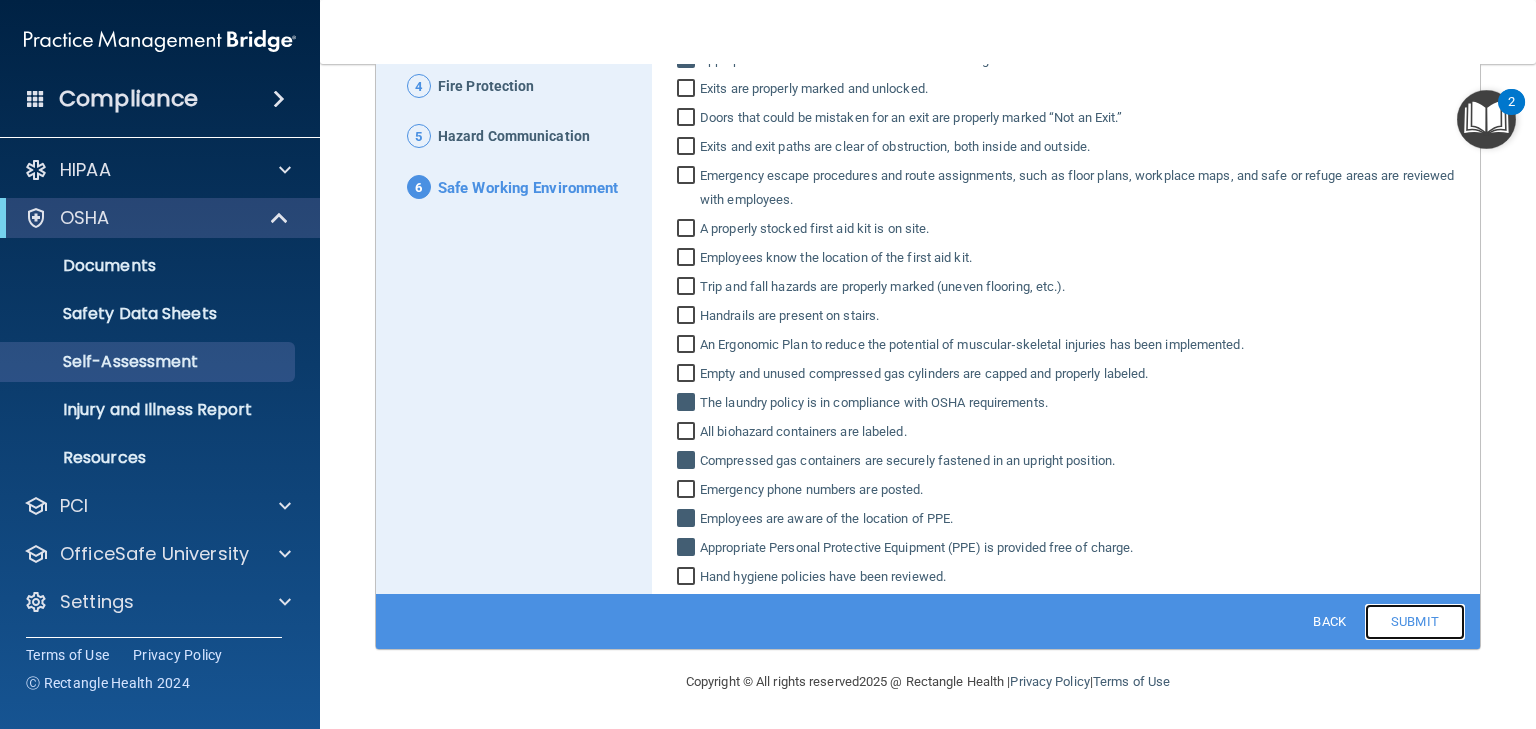click on "Submit" at bounding box center [1415, 622] 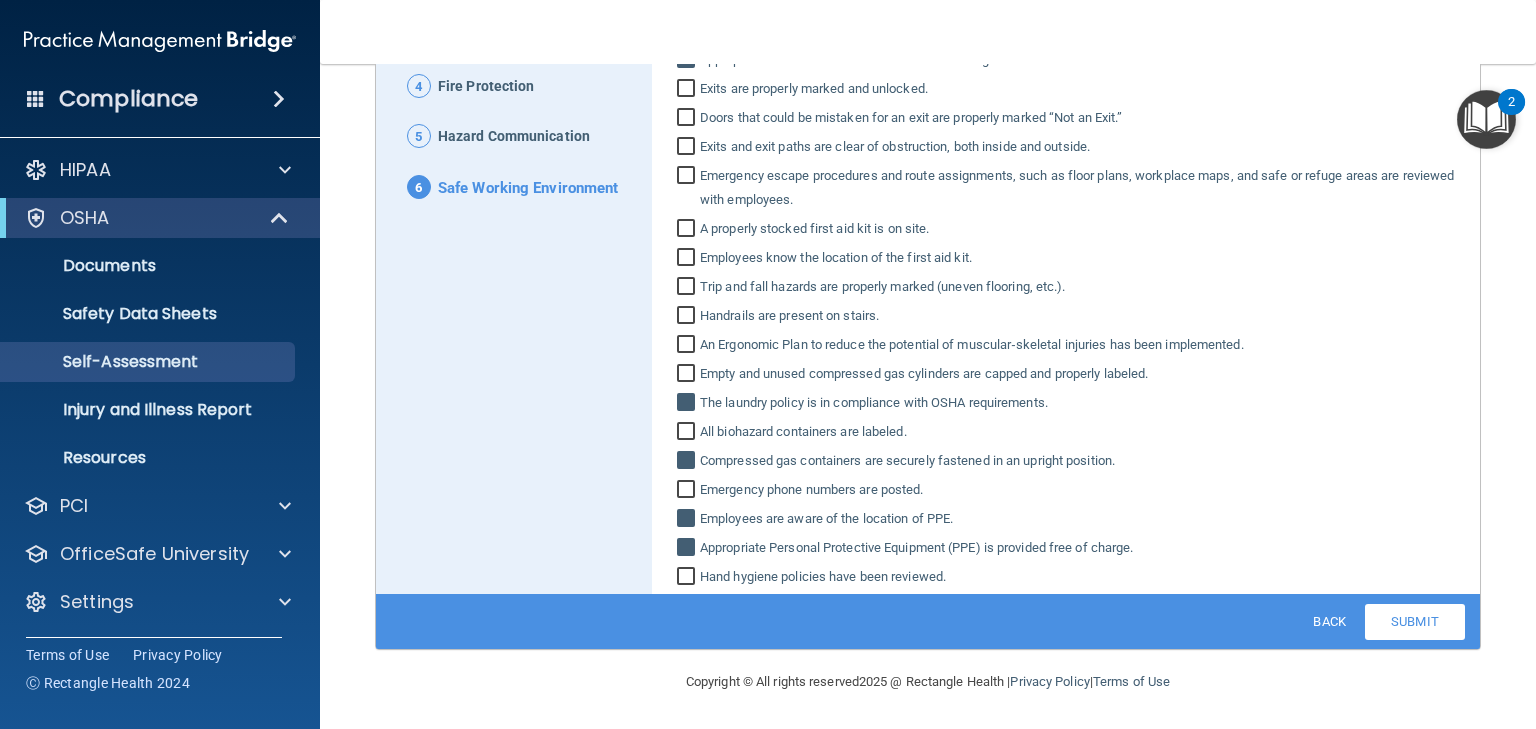 scroll, scrollTop: 136, scrollLeft: 0, axis: vertical 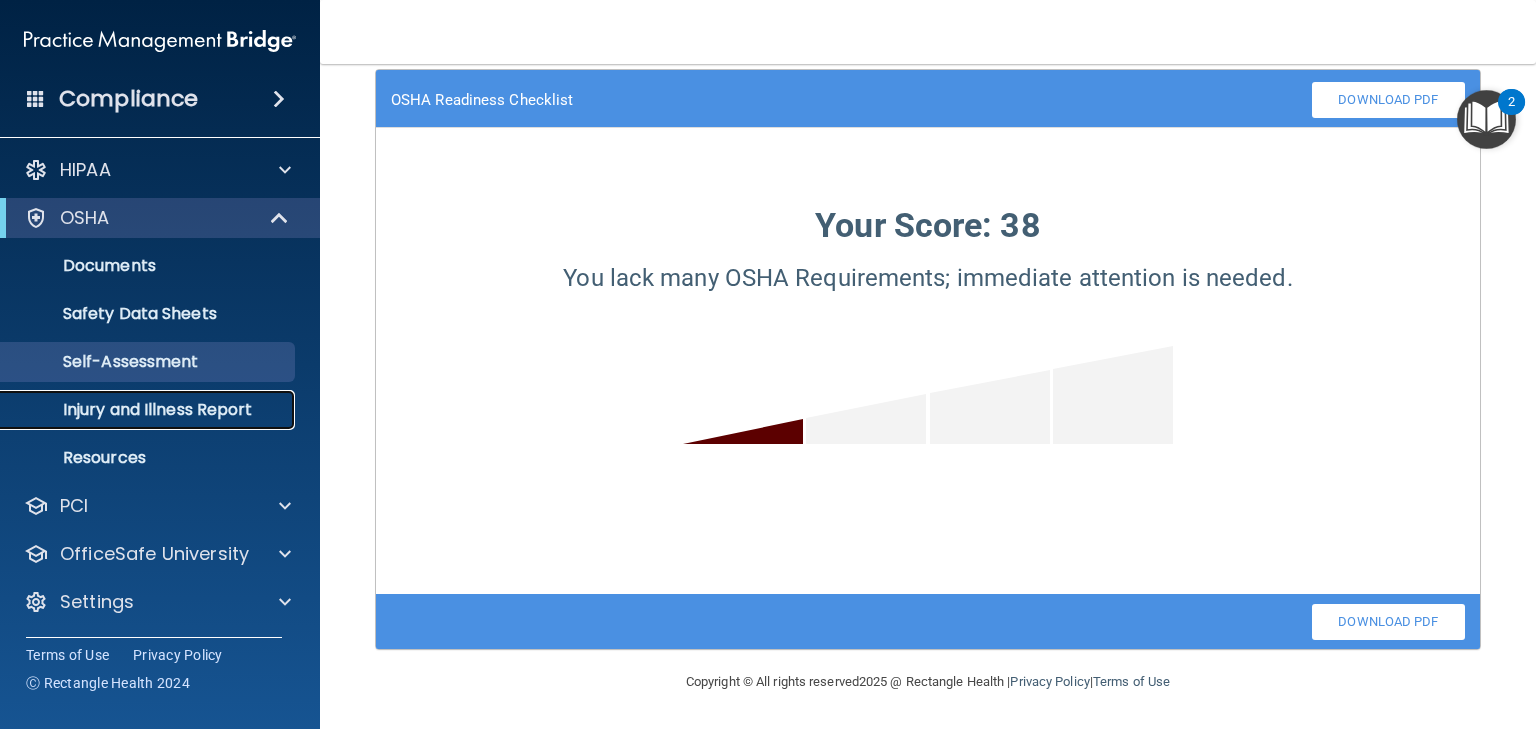 click on "Injury and Illness Report" at bounding box center (149, 410) 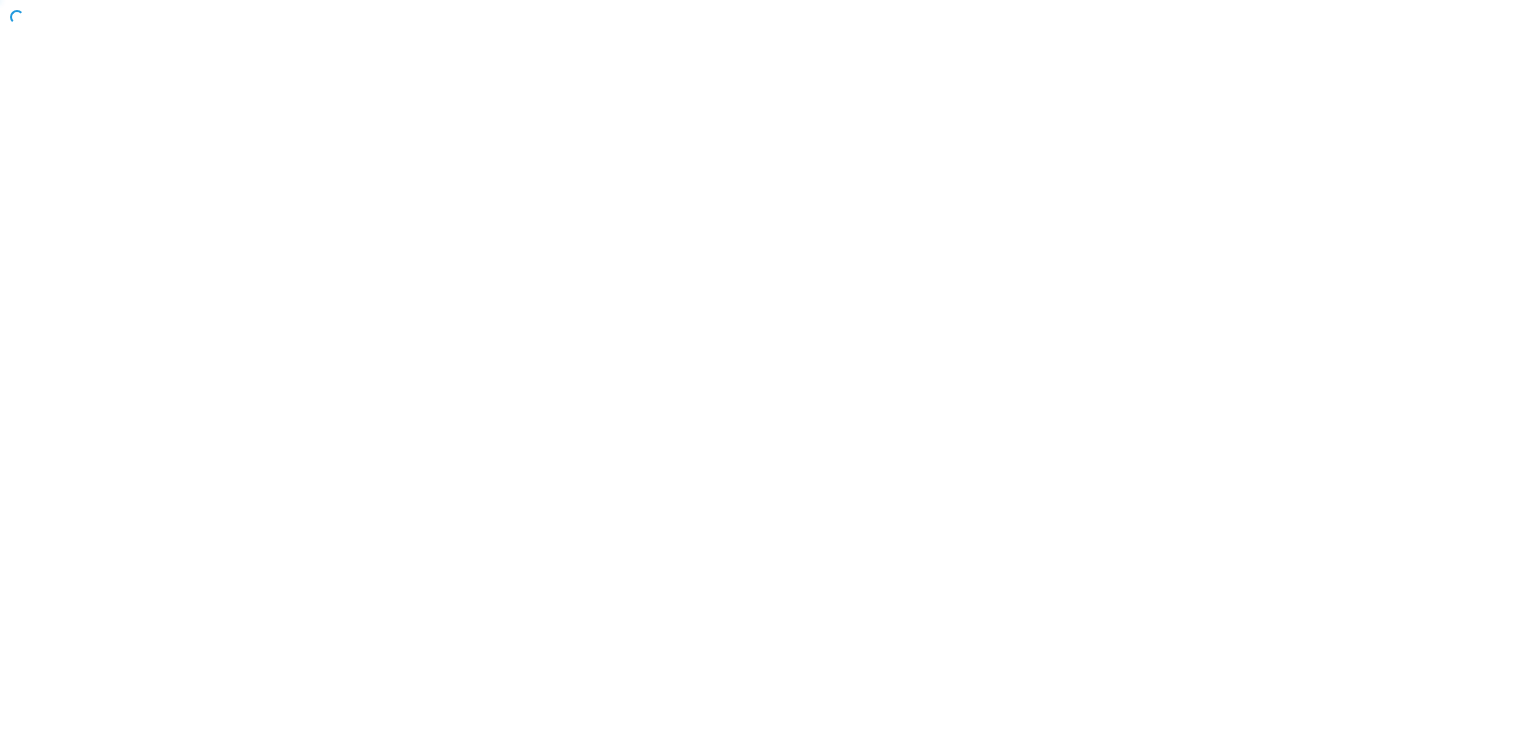 scroll, scrollTop: 0, scrollLeft: 0, axis: both 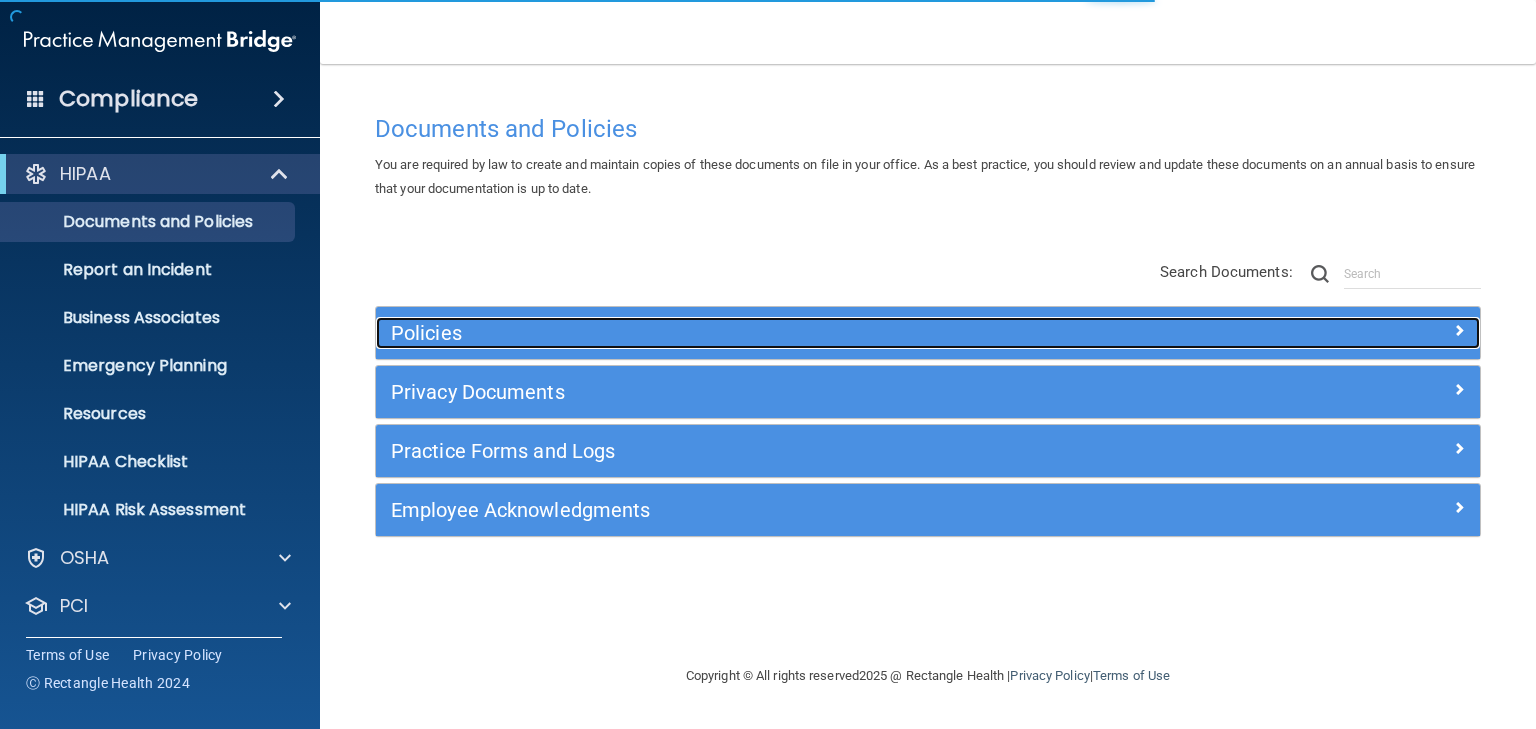 click on "Policies" at bounding box center [790, 333] 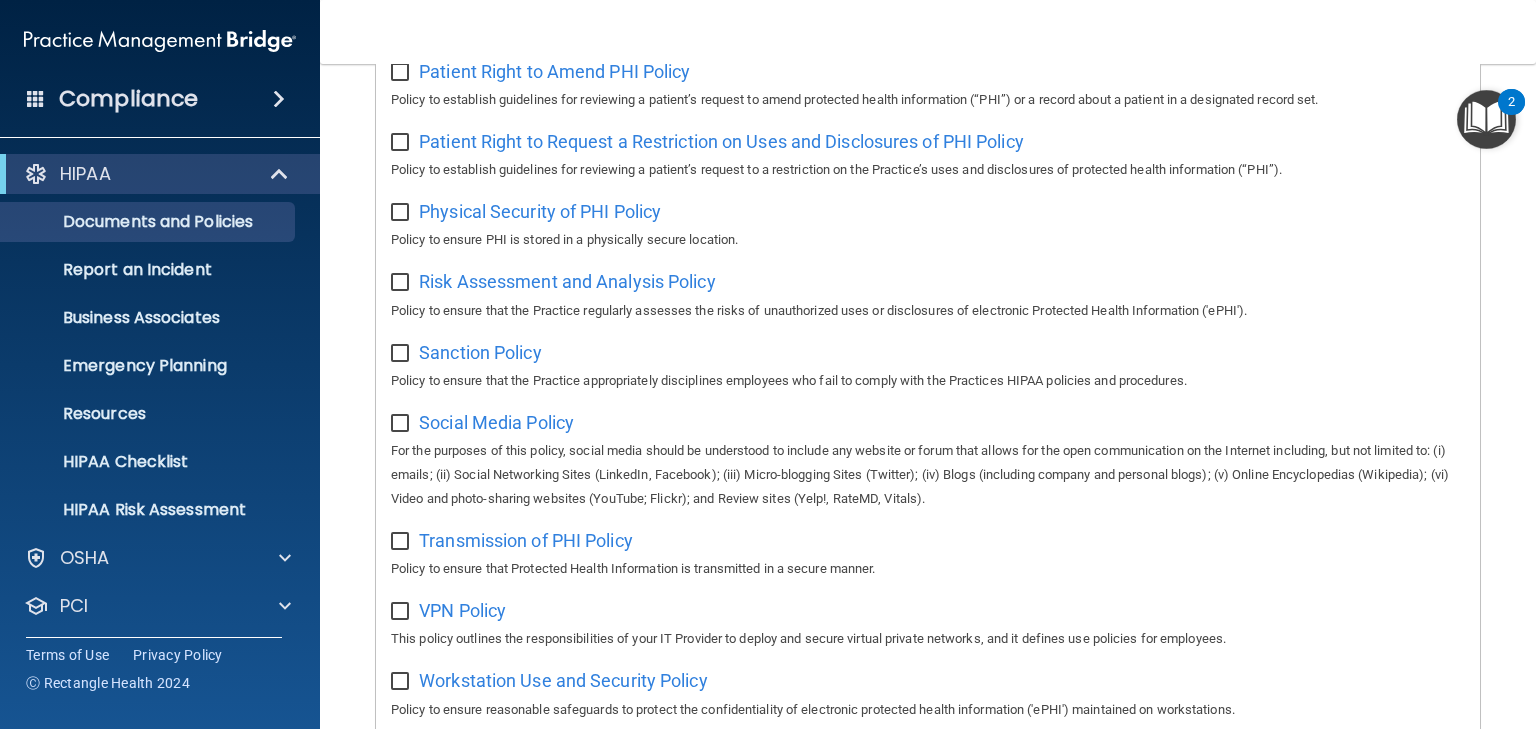 scroll, scrollTop: 1580, scrollLeft: 0, axis: vertical 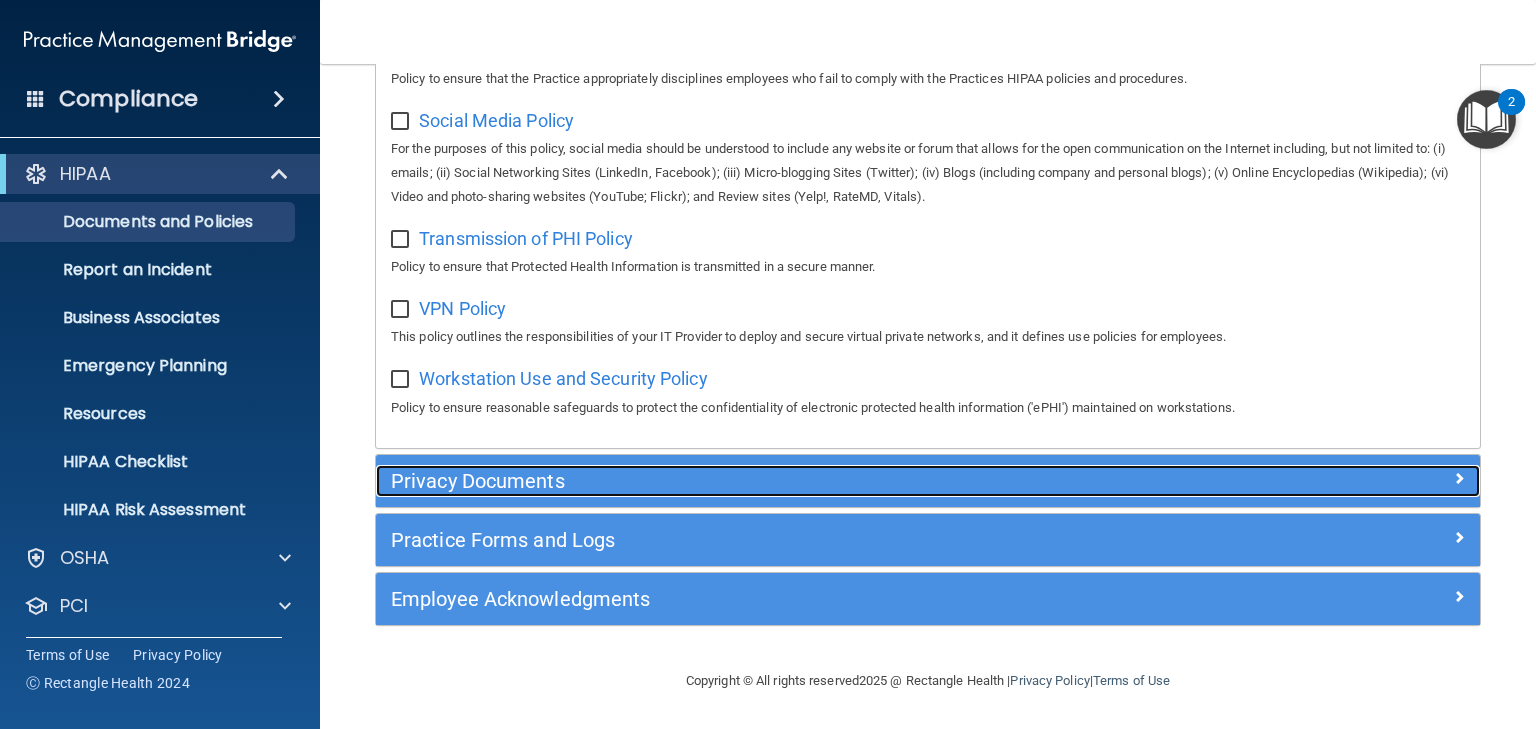 click on "Privacy Documents" at bounding box center (790, 481) 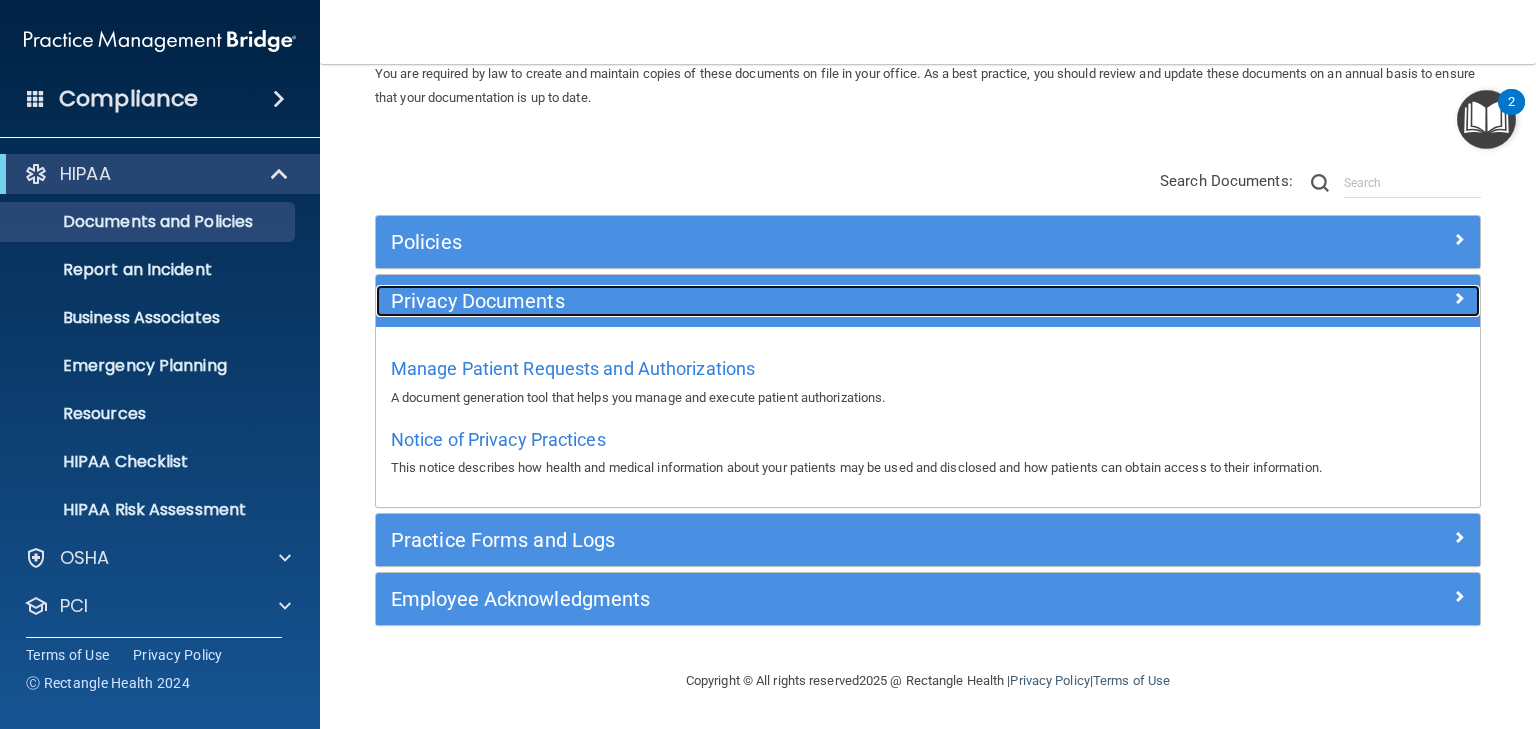 scroll, scrollTop: 90, scrollLeft: 0, axis: vertical 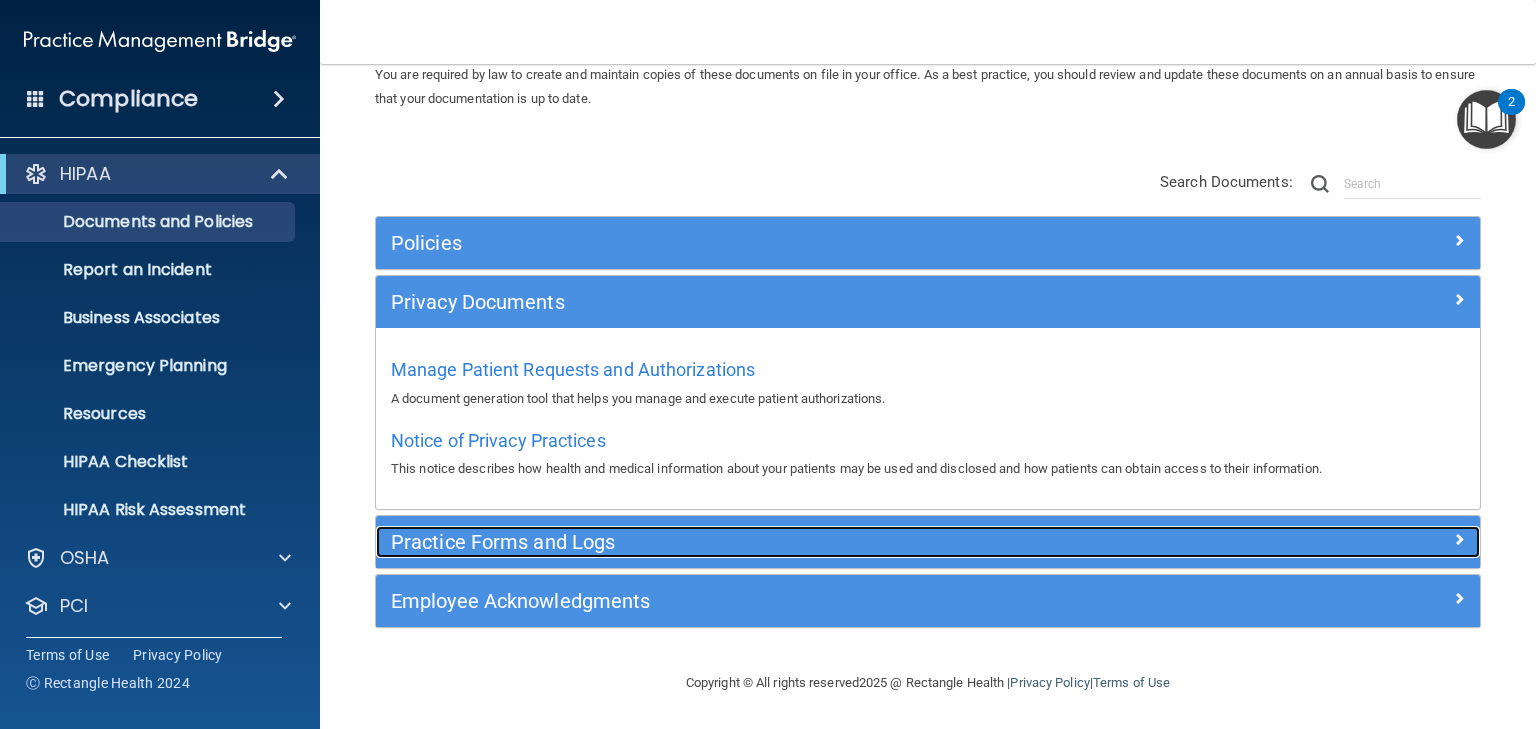 click on "Practice Forms and Logs" at bounding box center (790, 542) 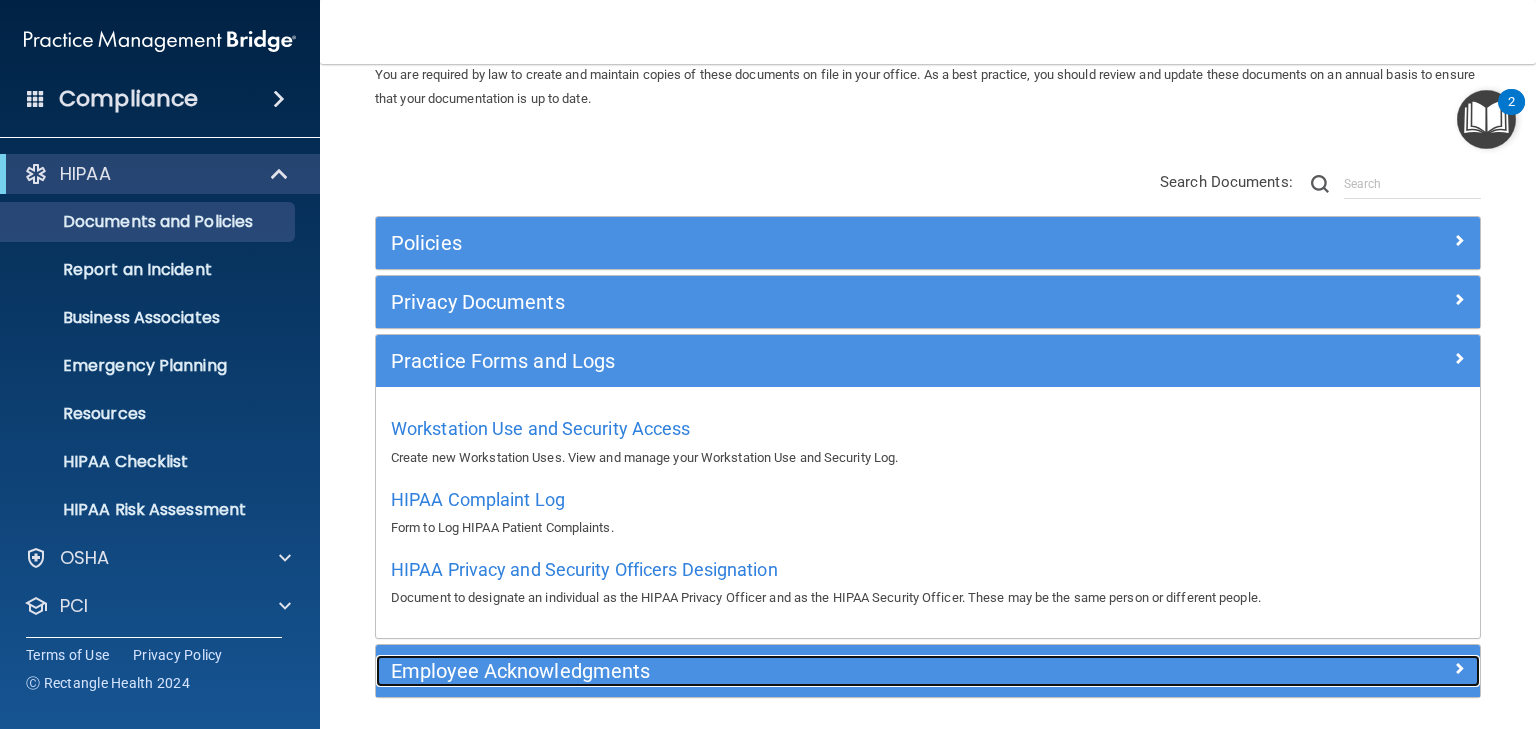click on "Employee Acknowledgments" at bounding box center (790, 671) 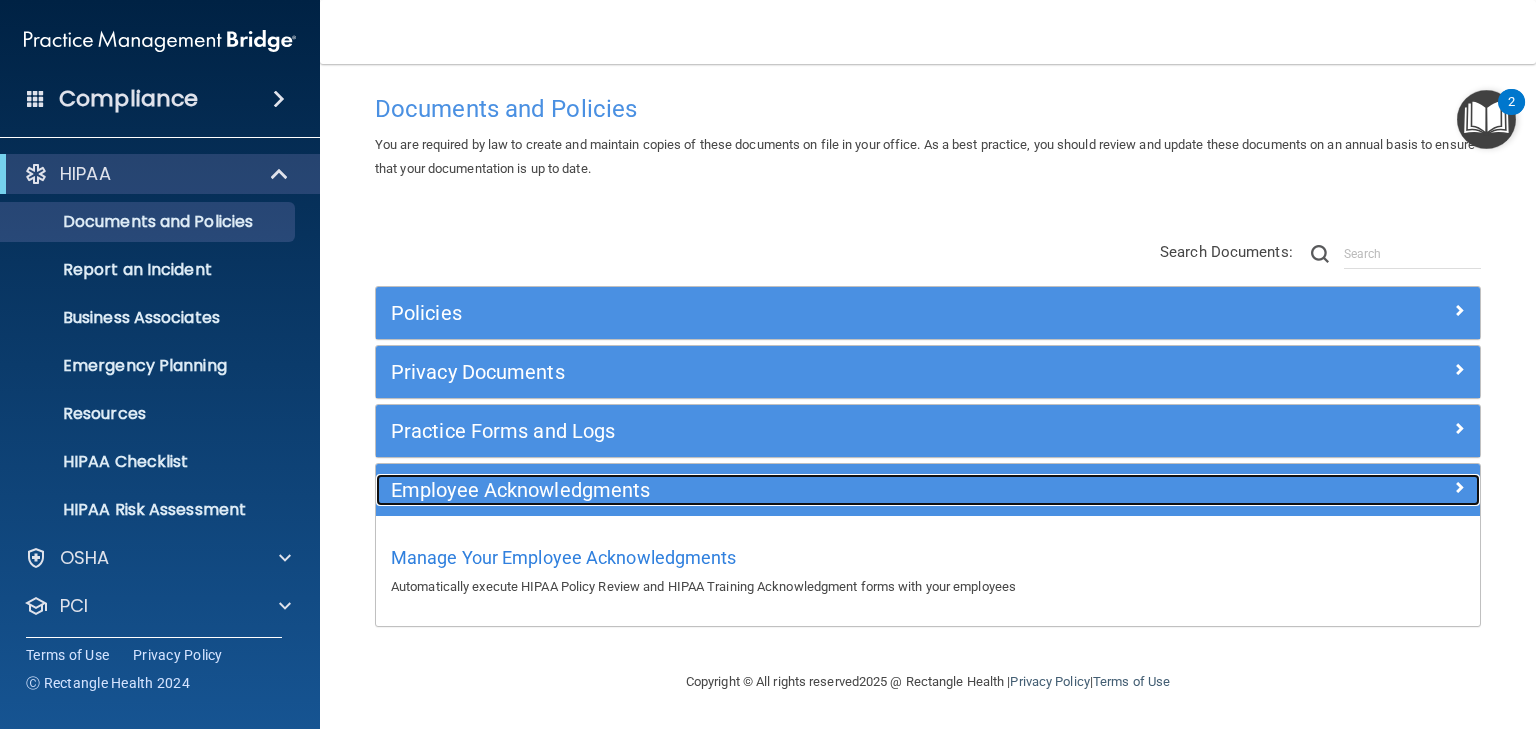 scroll, scrollTop: 20, scrollLeft: 0, axis: vertical 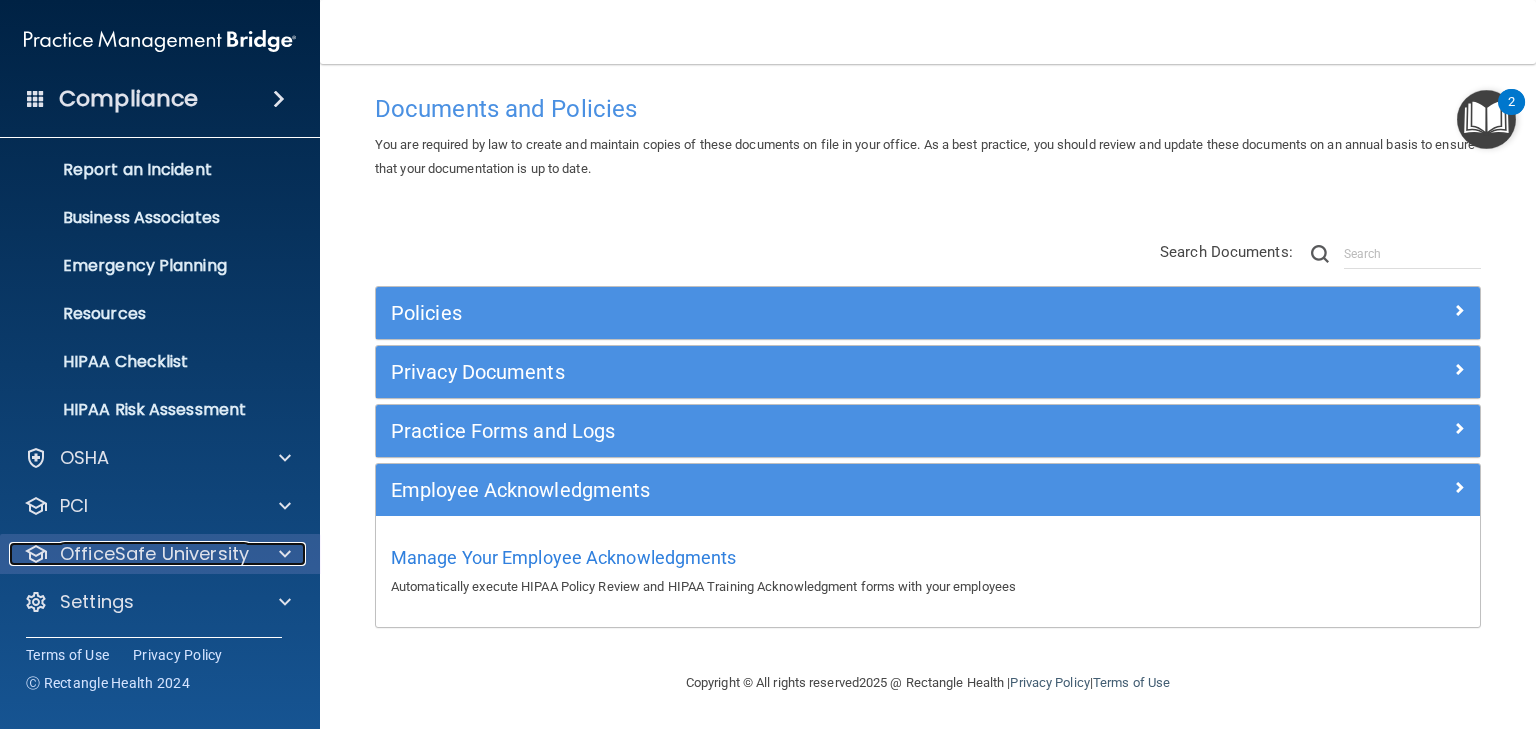 click on "OfficeSafe University" at bounding box center [154, 554] 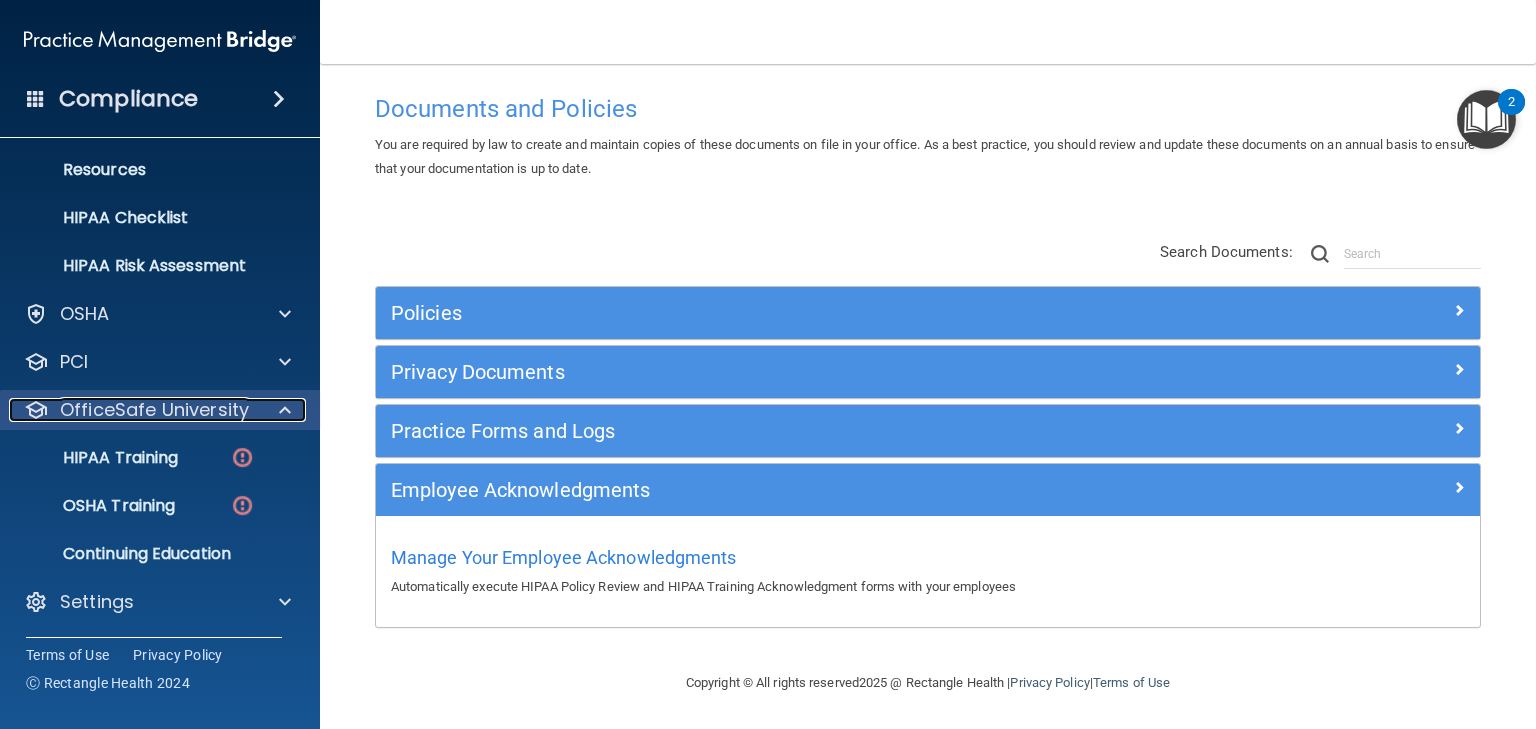 scroll, scrollTop: 244, scrollLeft: 0, axis: vertical 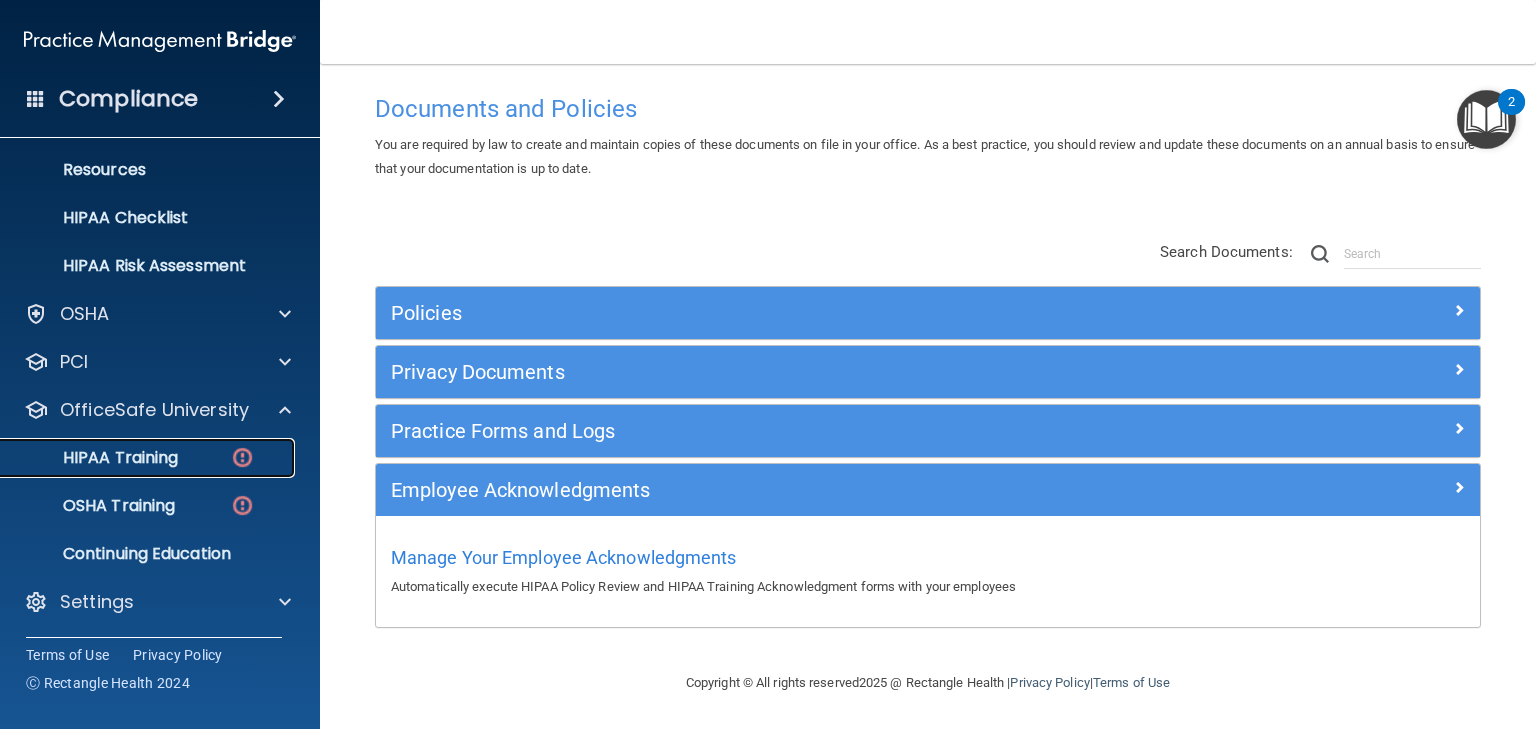 click on "HIPAA Training" at bounding box center (137, 458) 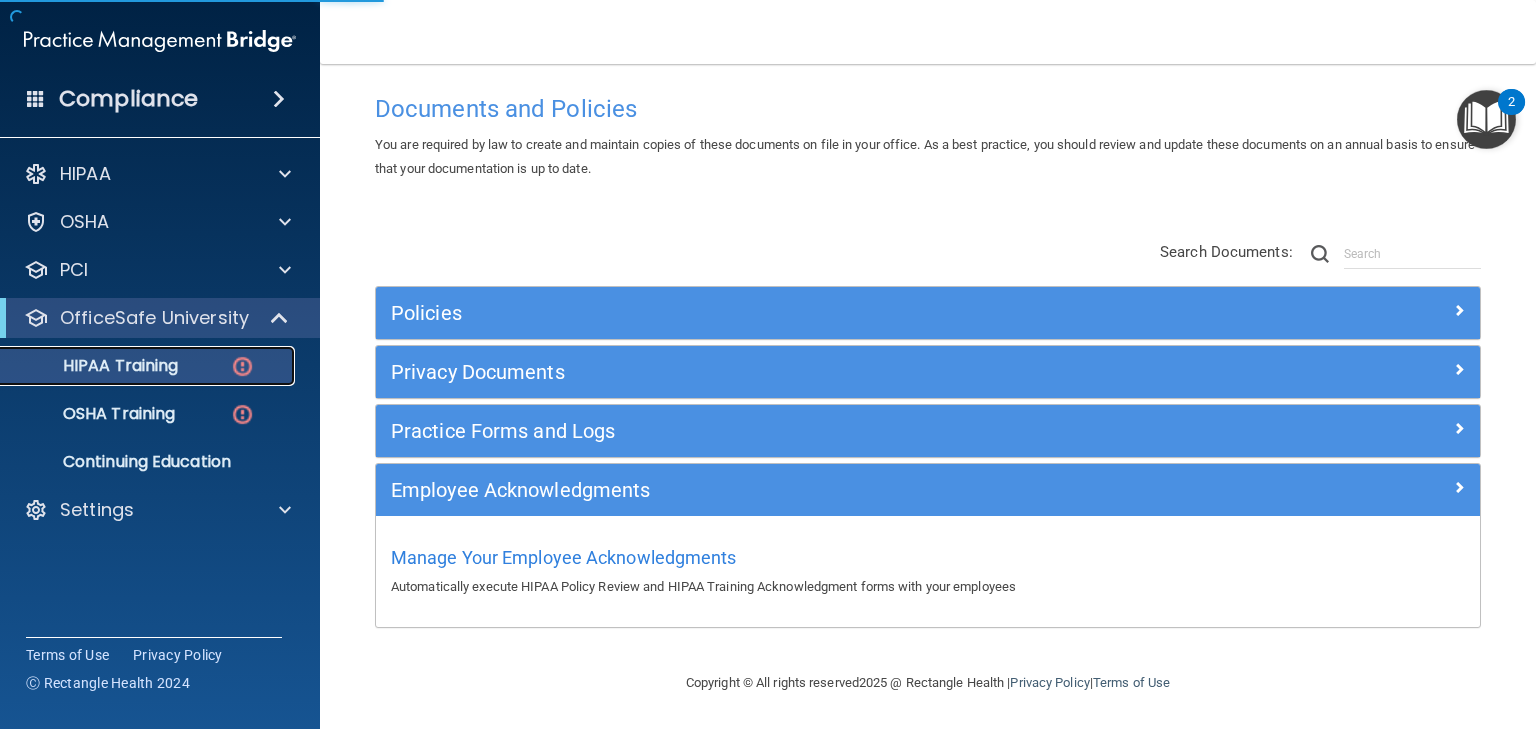 scroll, scrollTop: 0, scrollLeft: 0, axis: both 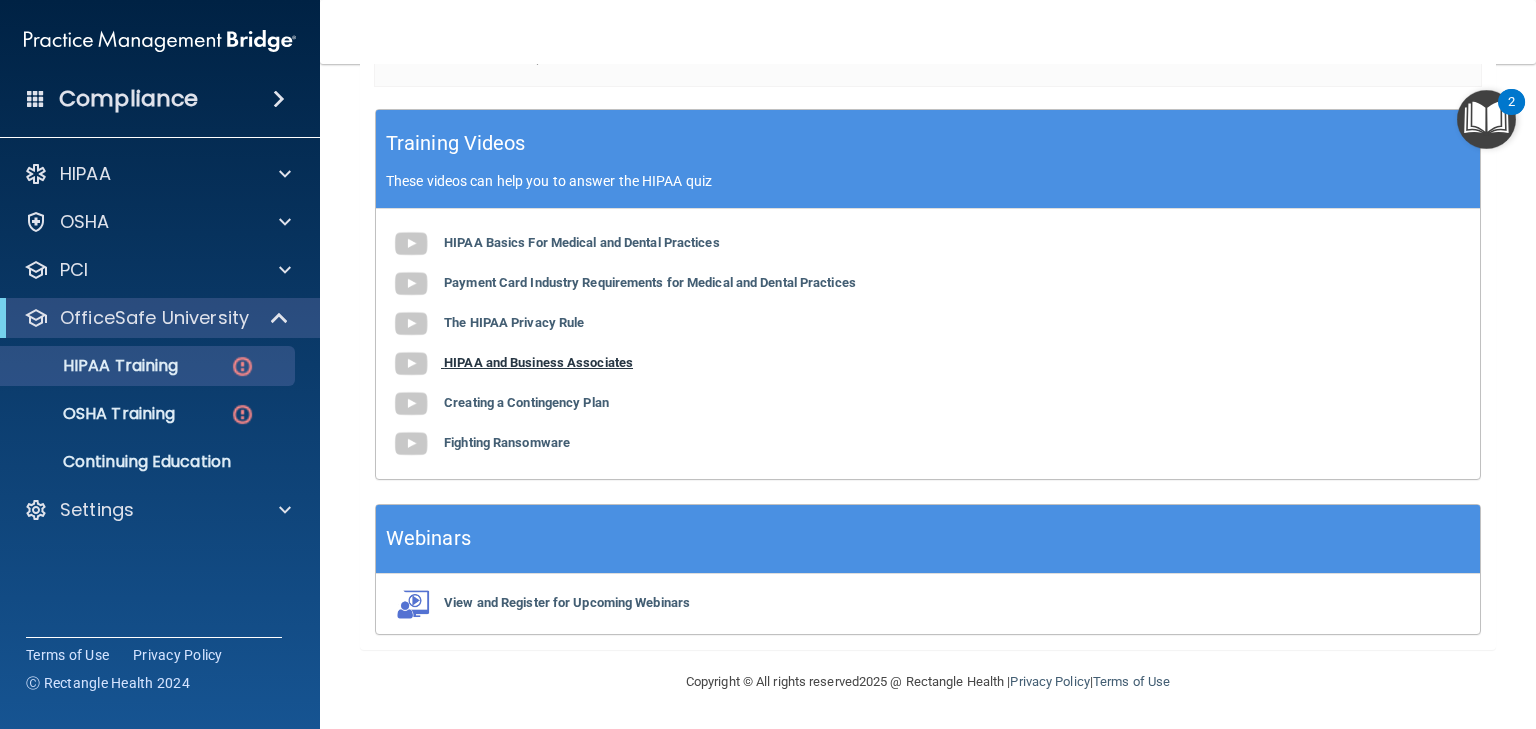 click on "HIPAA and Business Associates" at bounding box center (538, 362) 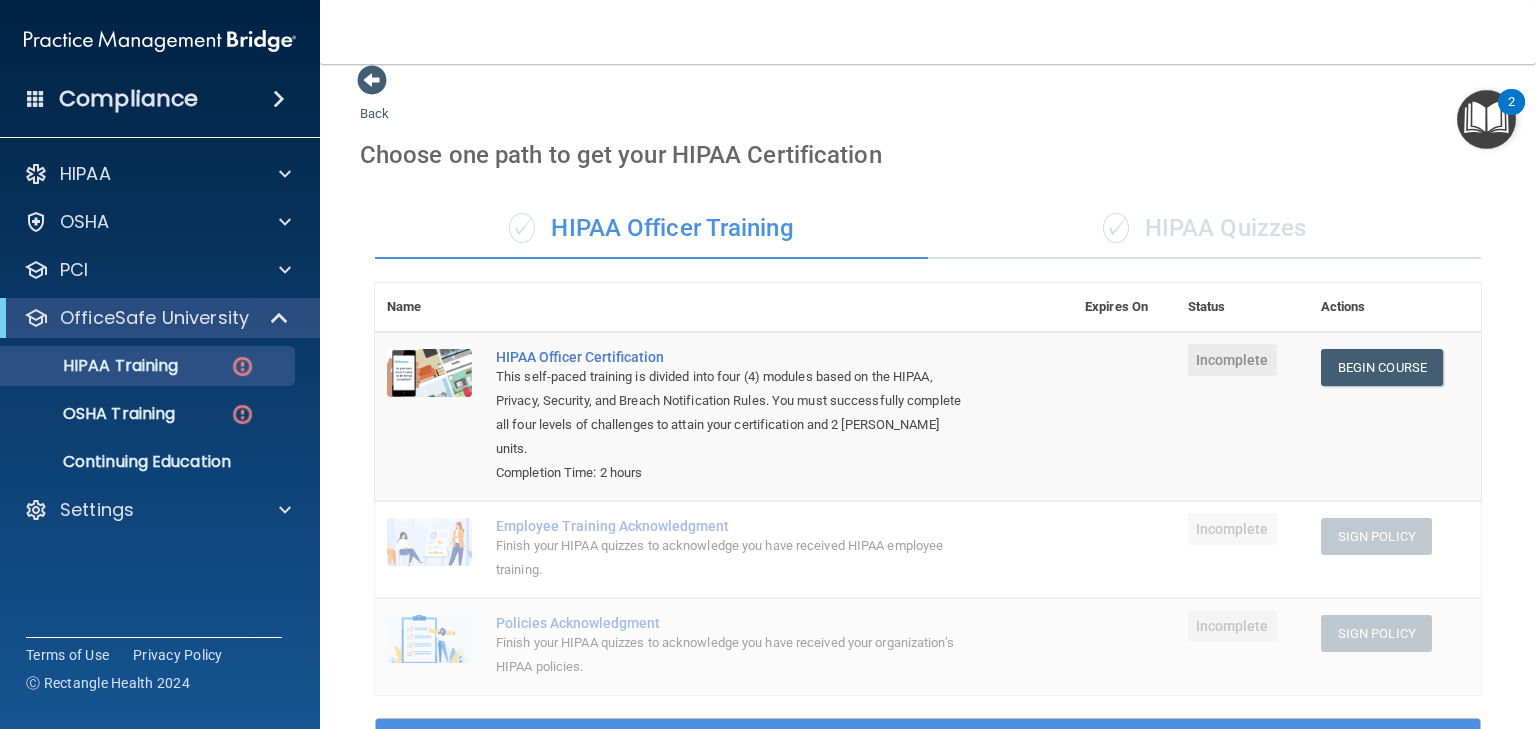 scroll, scrollTop: 20, scrollLeft: 0, axis: vertical 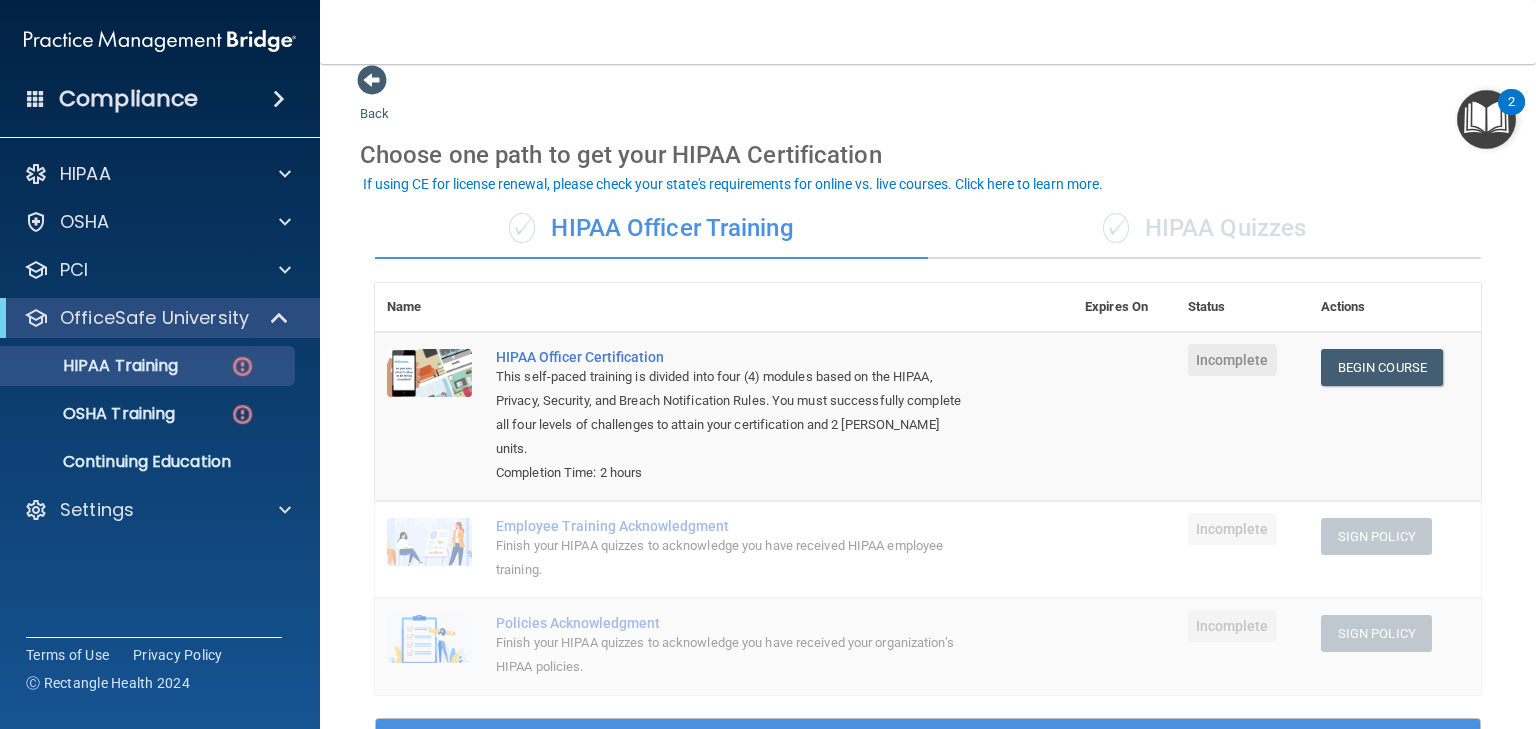 click on "✓   HIPAA Quizzes" at bounding box center [1204, 229] 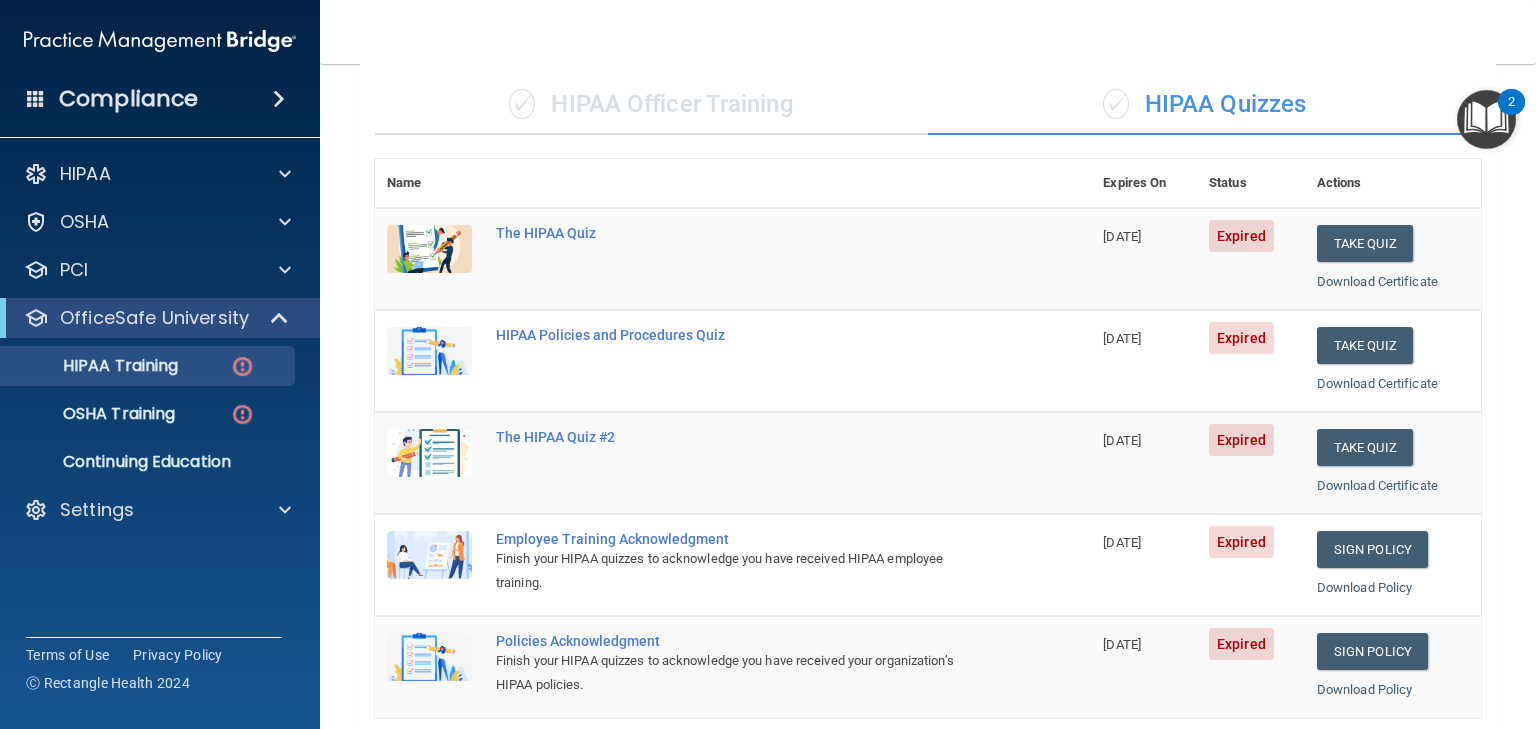 scroll, scrollTop: 145, scrollLeft: 0, axis: vertical 